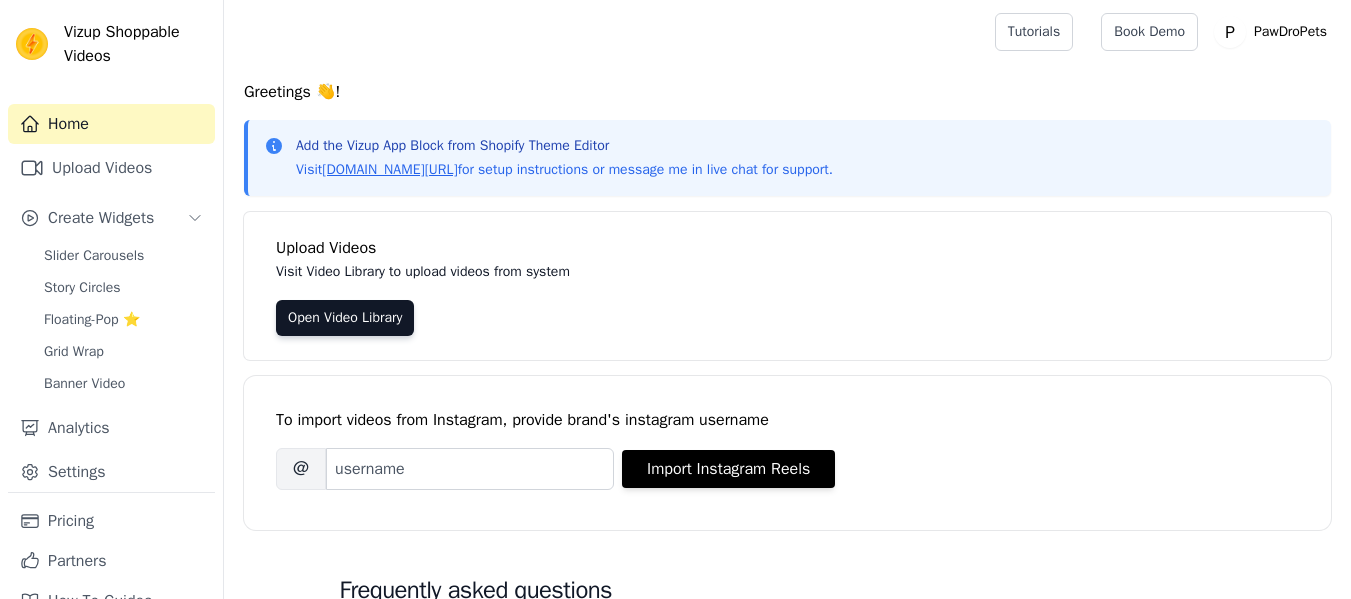 scroll, scrollTop: 0, scrollLeft: 0, axis: both 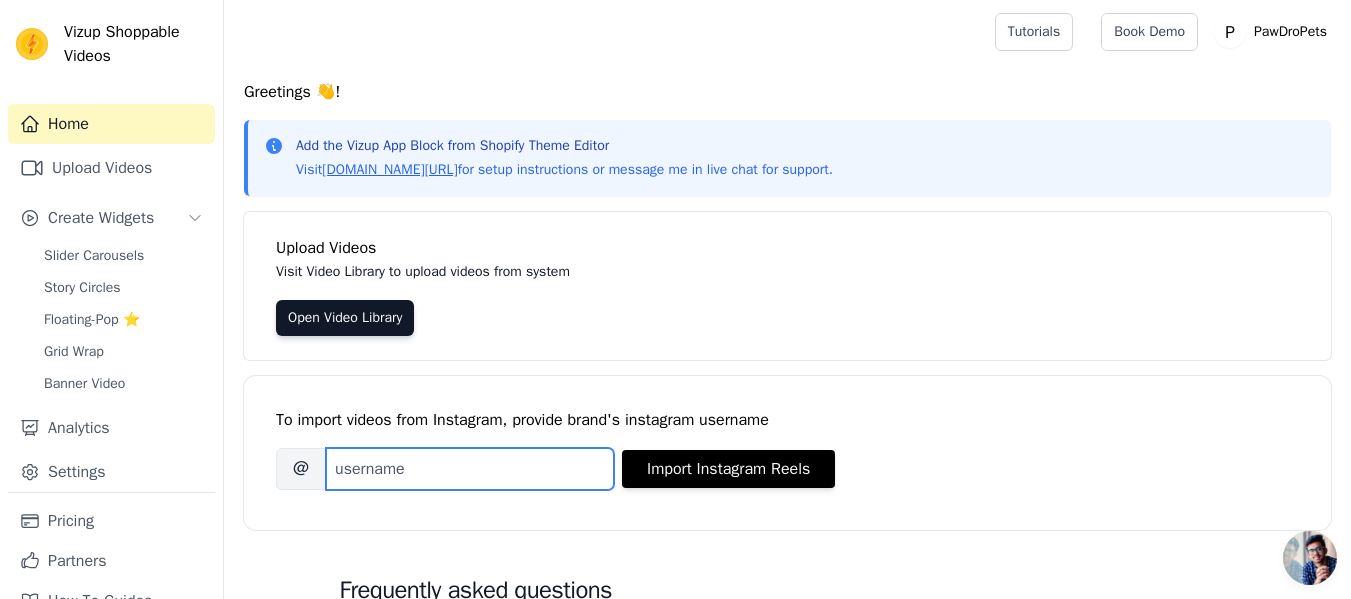 click on "Brand's Instagram Username" at bounding box center (470, 469) 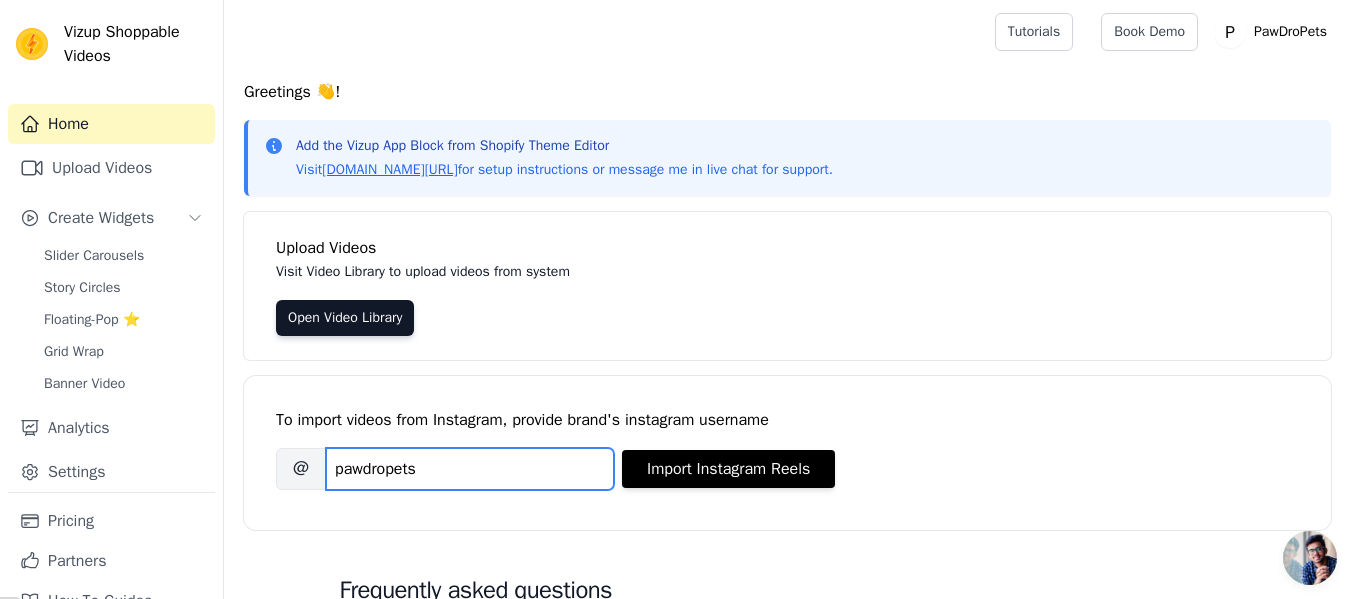 type on "pawdropets" 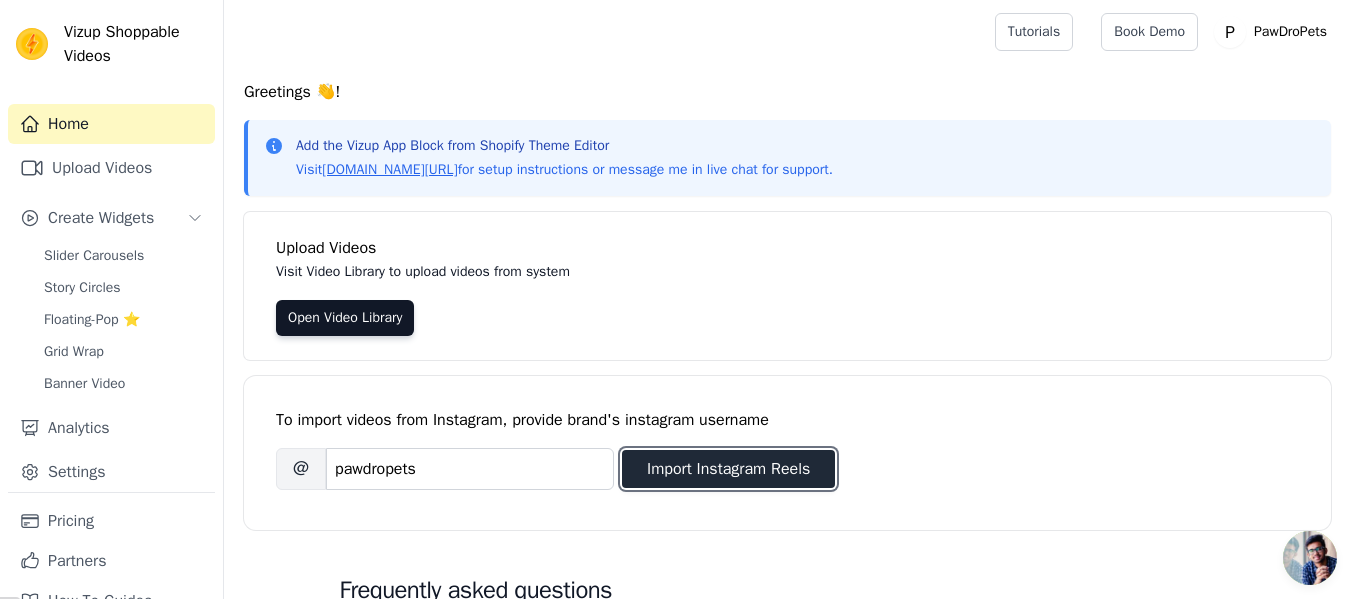 drag, startPoint x: 348, startPoint y: 534, endPoint x: 742, endPoint y: 483, distance: 397.28705 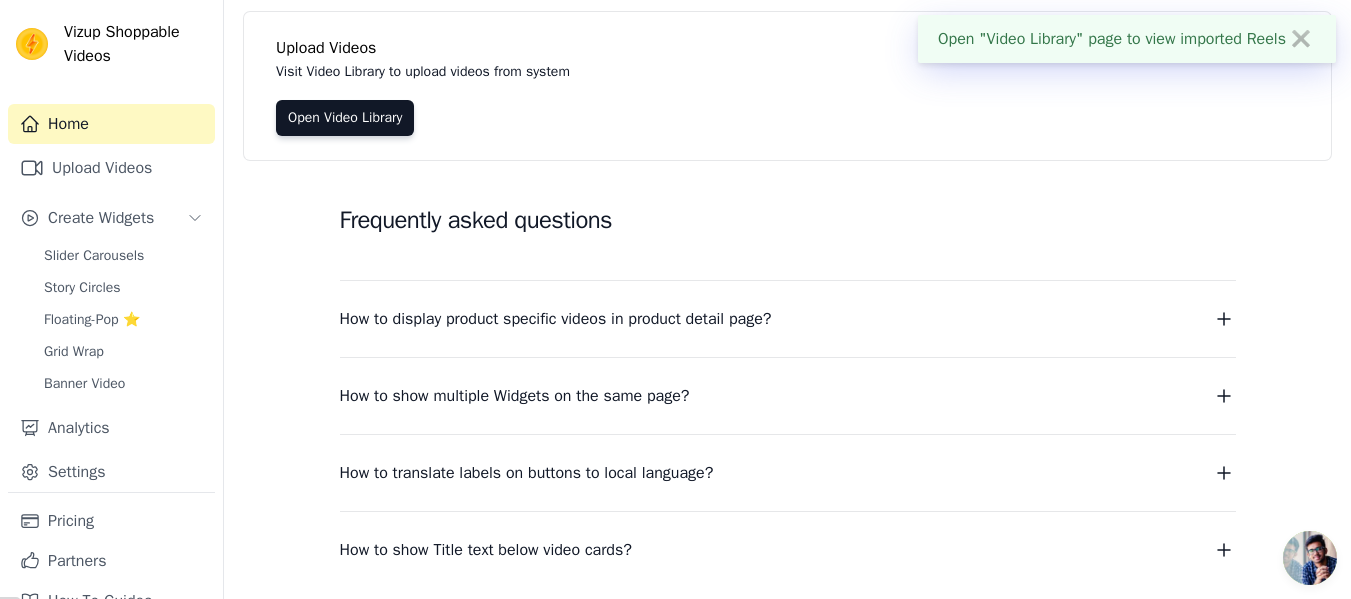 scroll, scrollTop: 0, scrollLeft: 0, axis: both 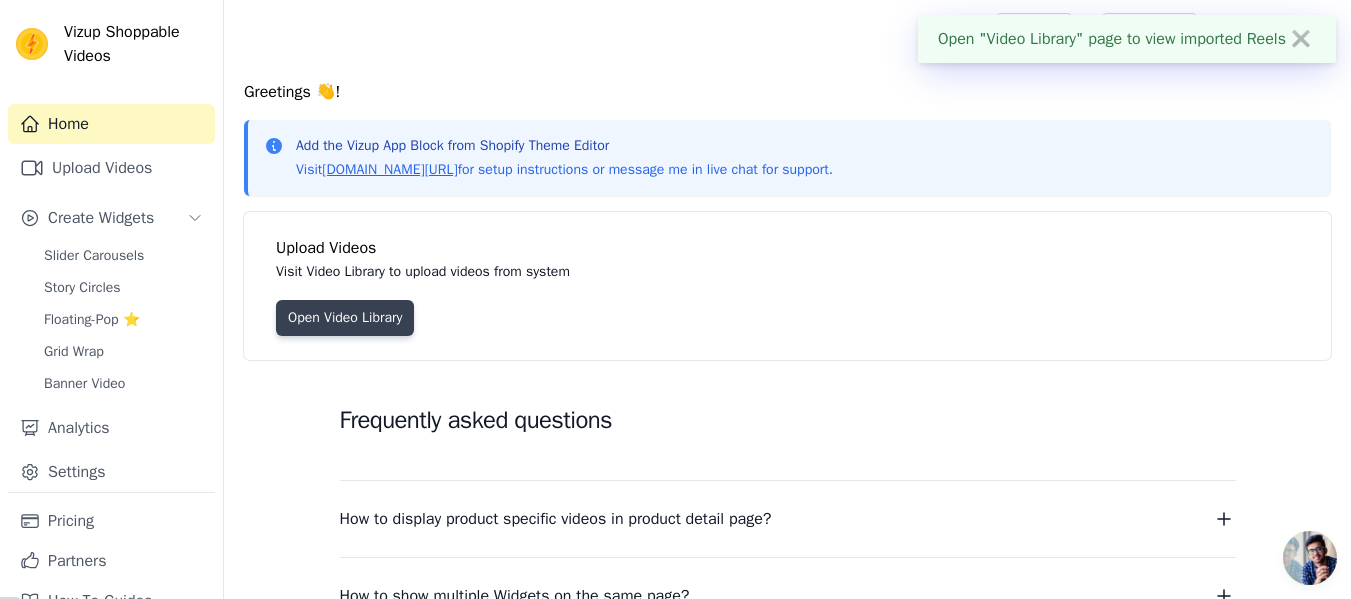 click on "Open Video Library" at bounding box center [345, 318] 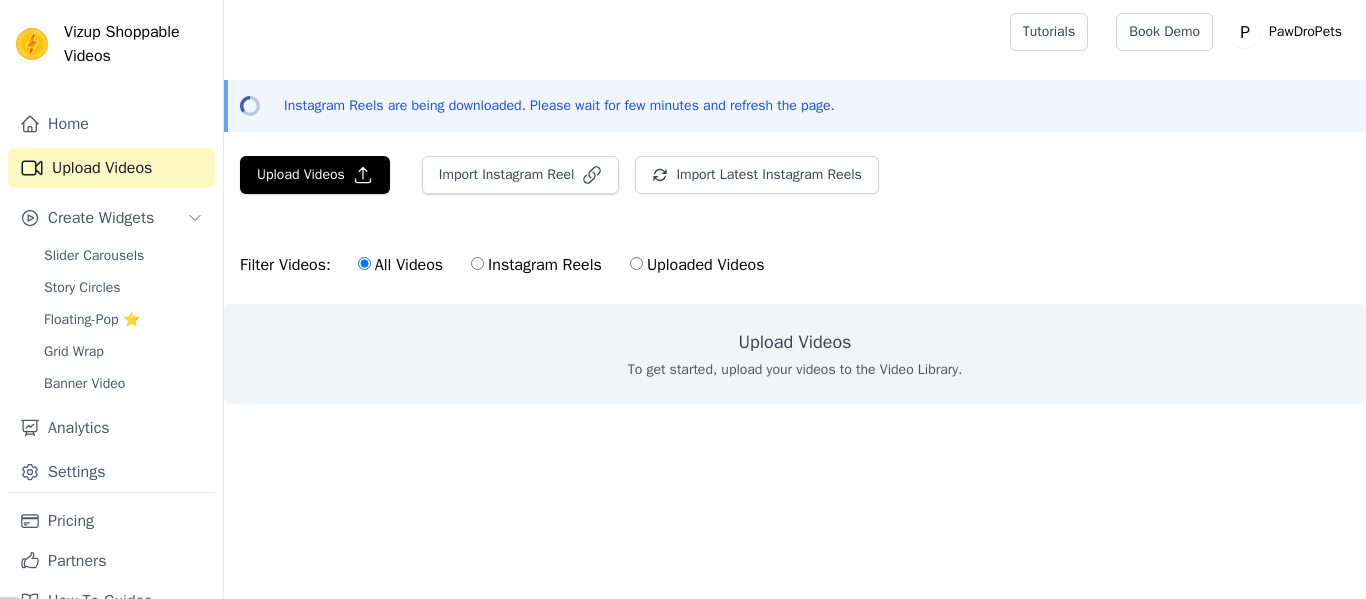 scroll, scrollTop: 0, scrollLeft: 0, axis: both 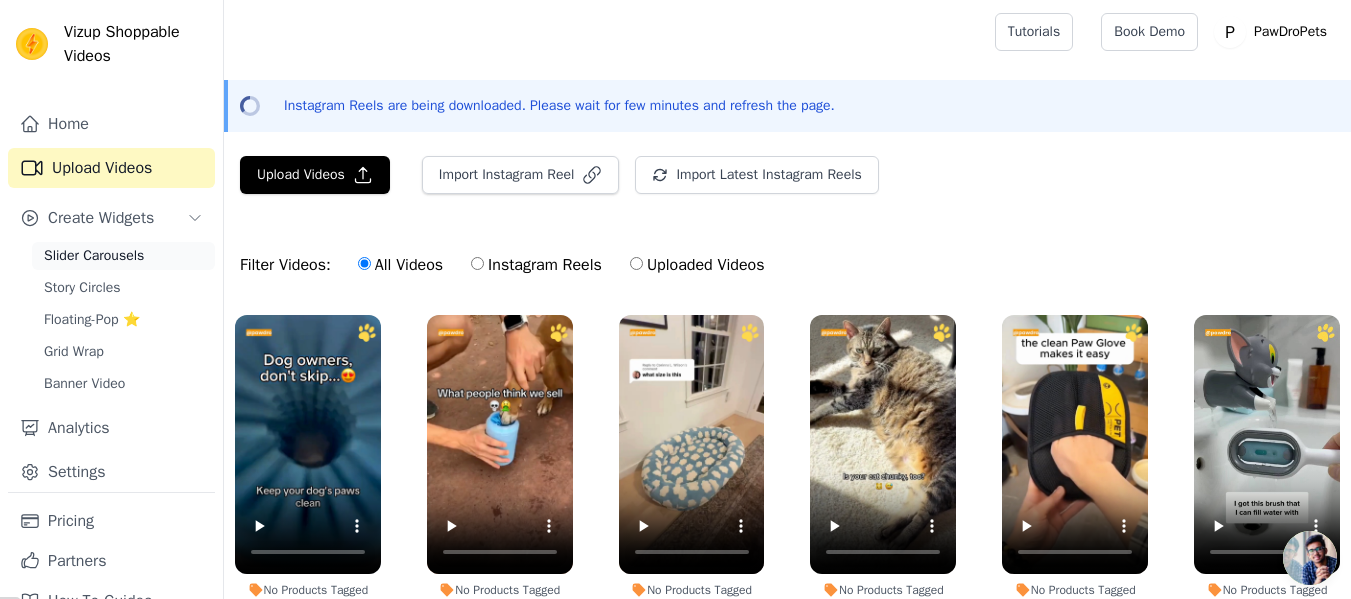 click on "Slider Carousels" at bounding box center (123, 256) 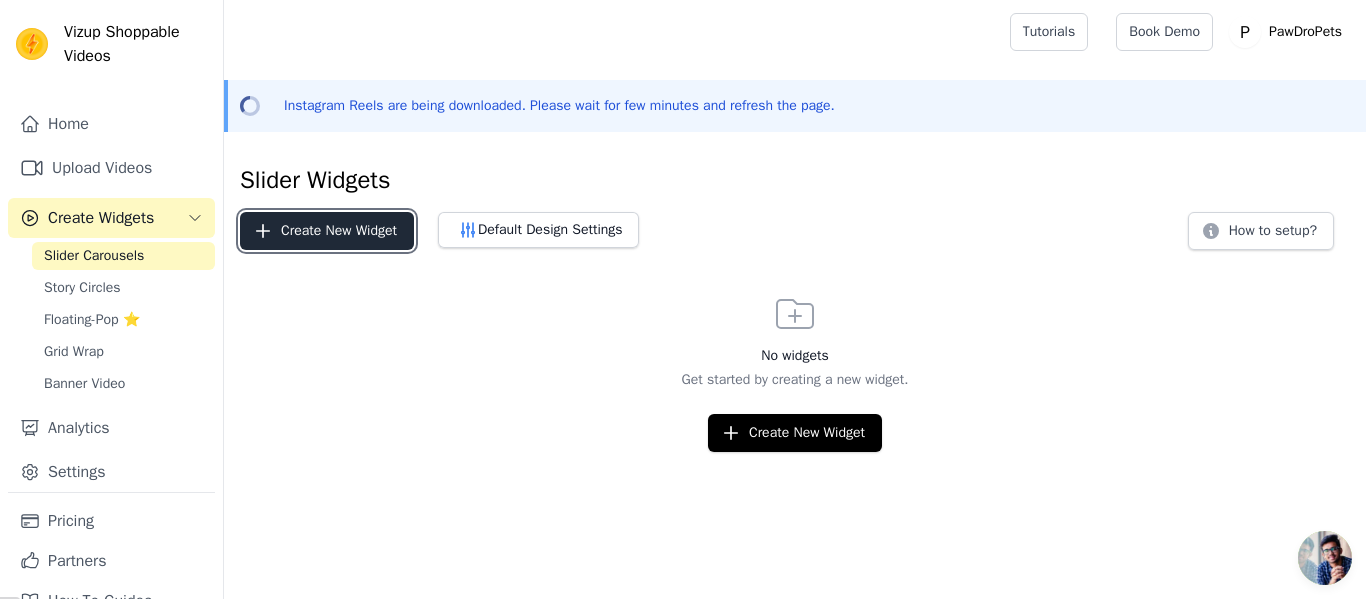click on "Create New Widget" at bounding box center (327, 231) 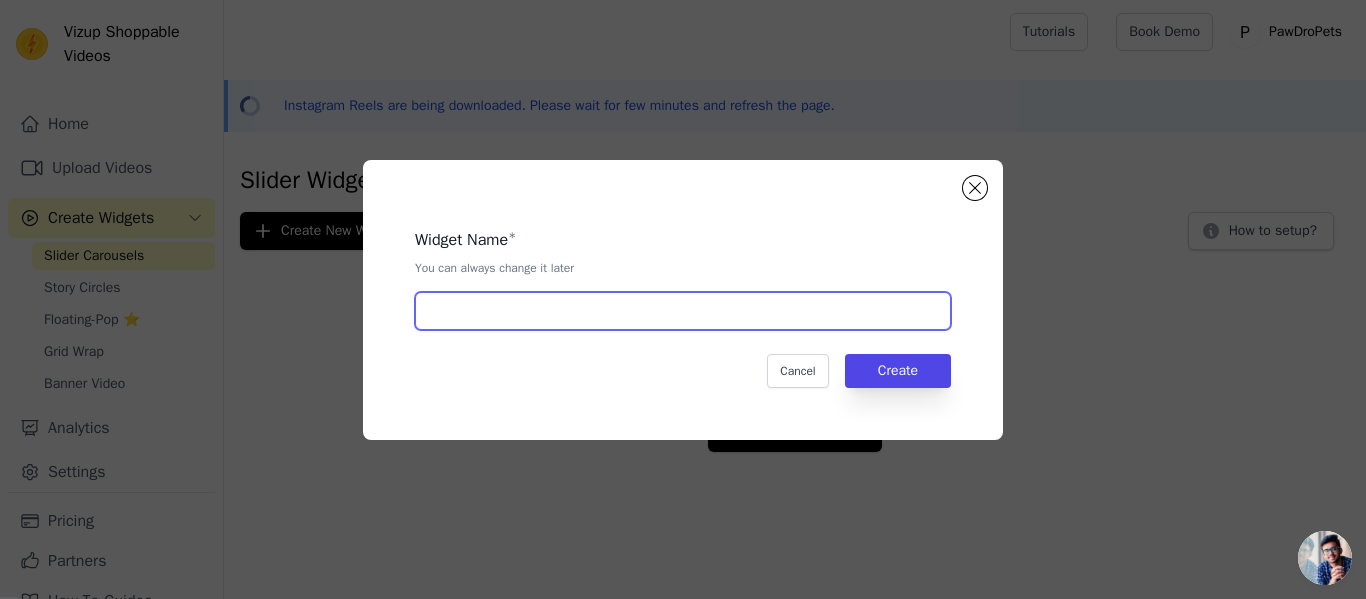 click at bounding box center [683, 311] 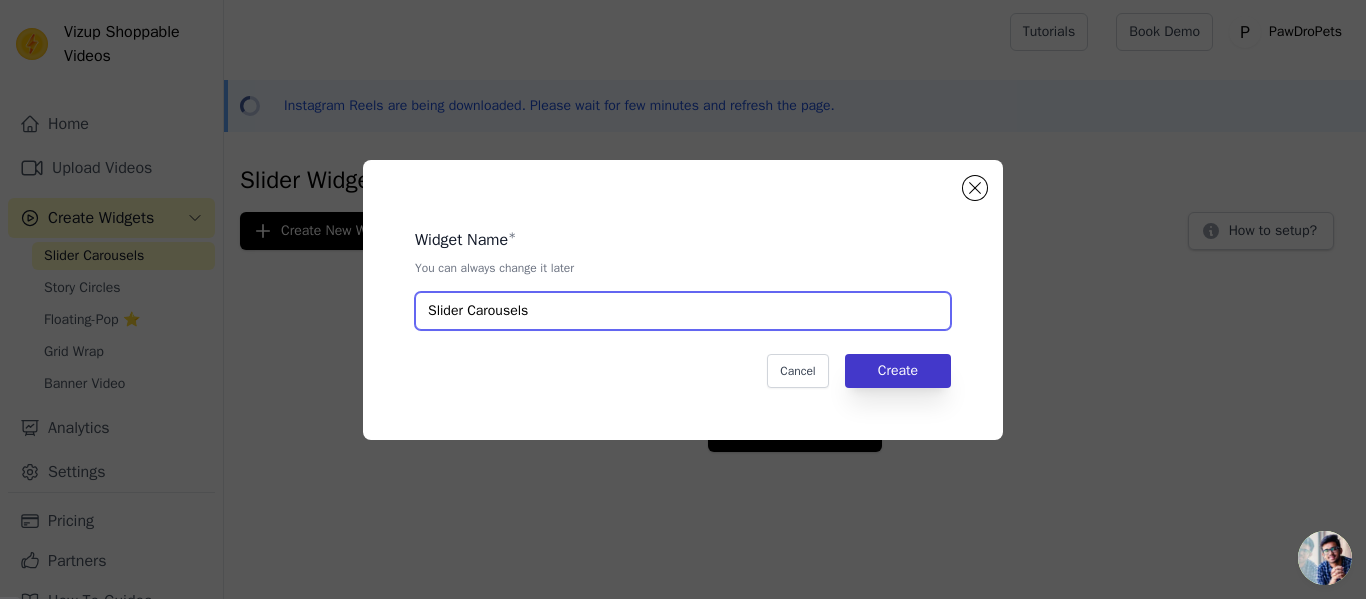 type on "Slider Carousels" 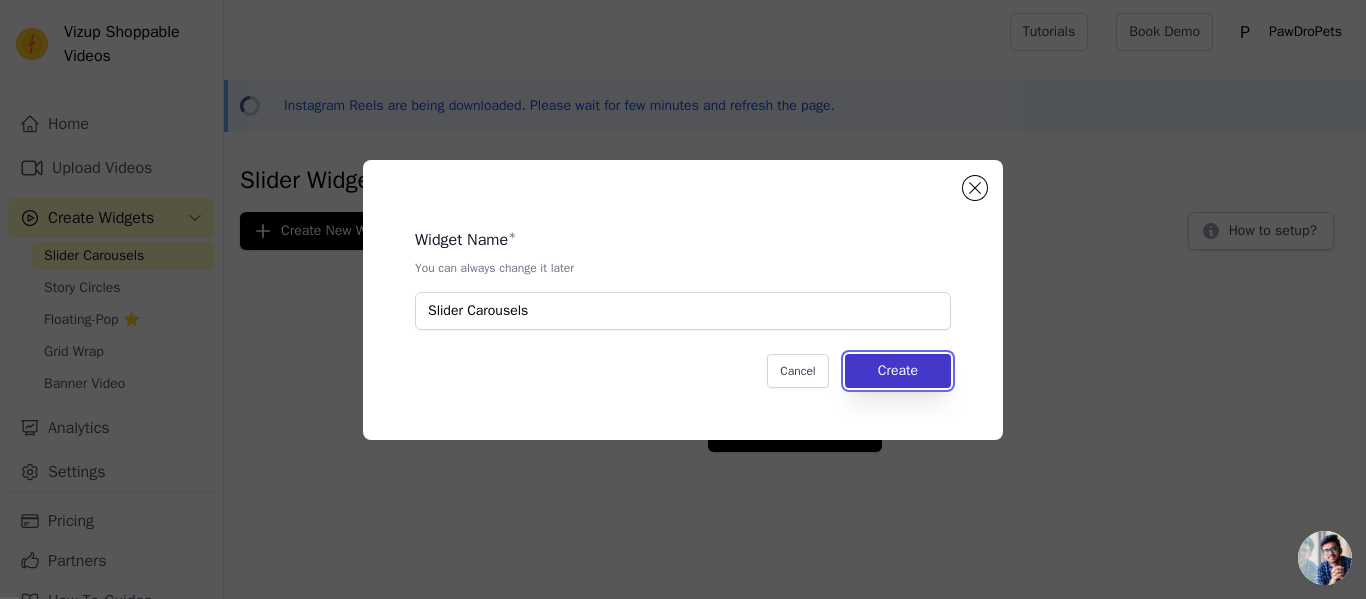 click on "Create" at bounding box center [898, 371] 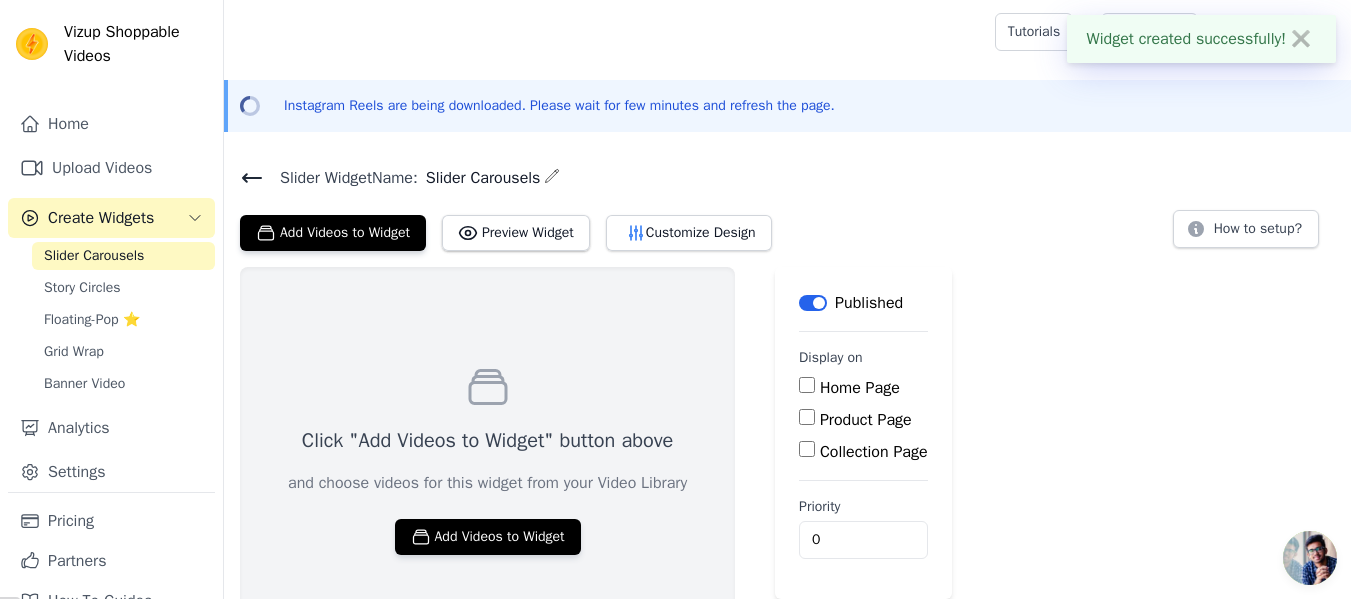 scroll, scrollTop: 51, scrollLeft: 0, axis: vertical 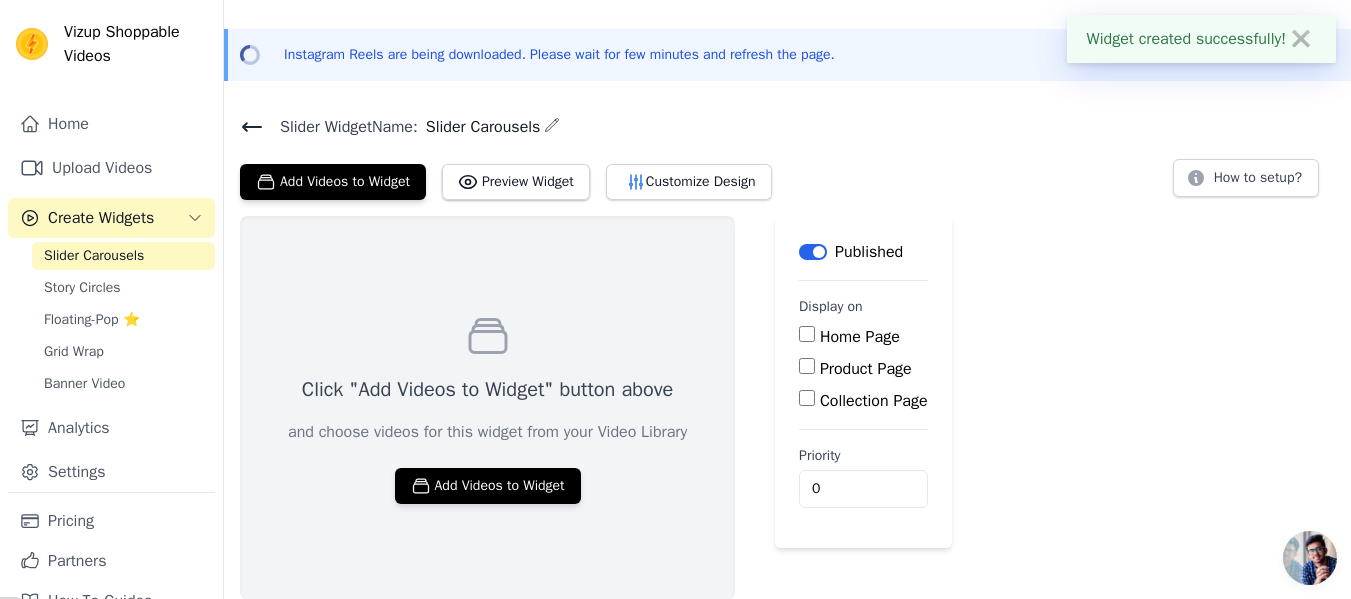 click on "Home Page" at bounding box center [807, 334] 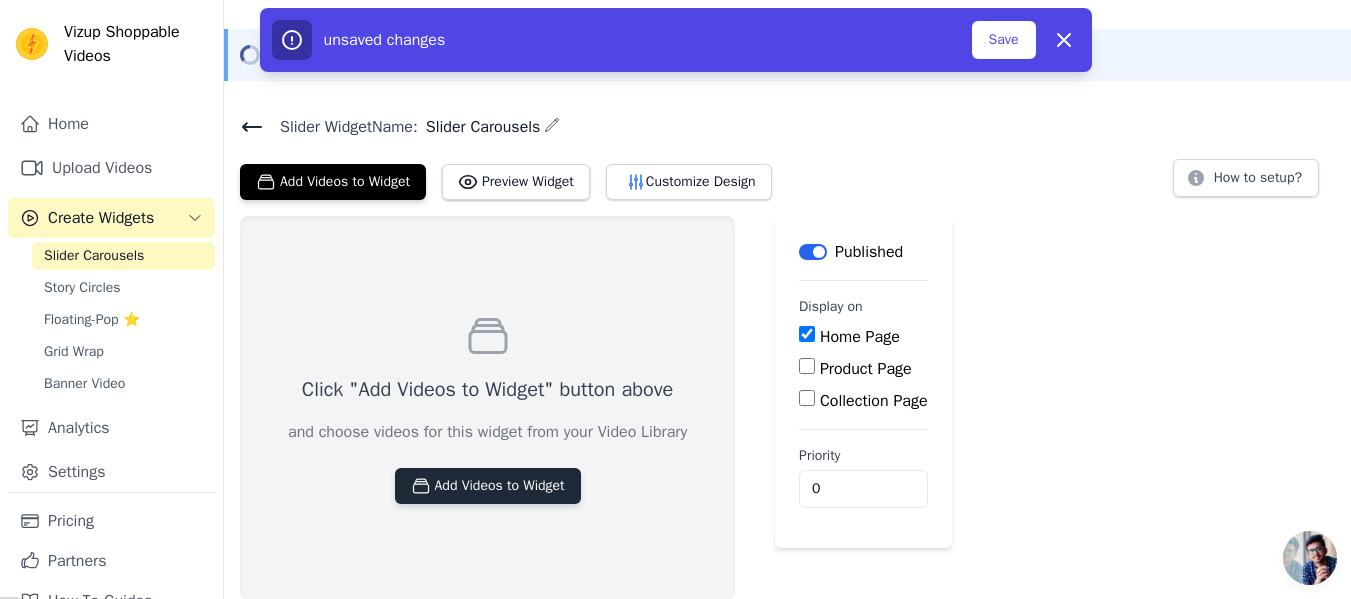 click on "Add Videos to Widget" at bounding box center (488, 486) 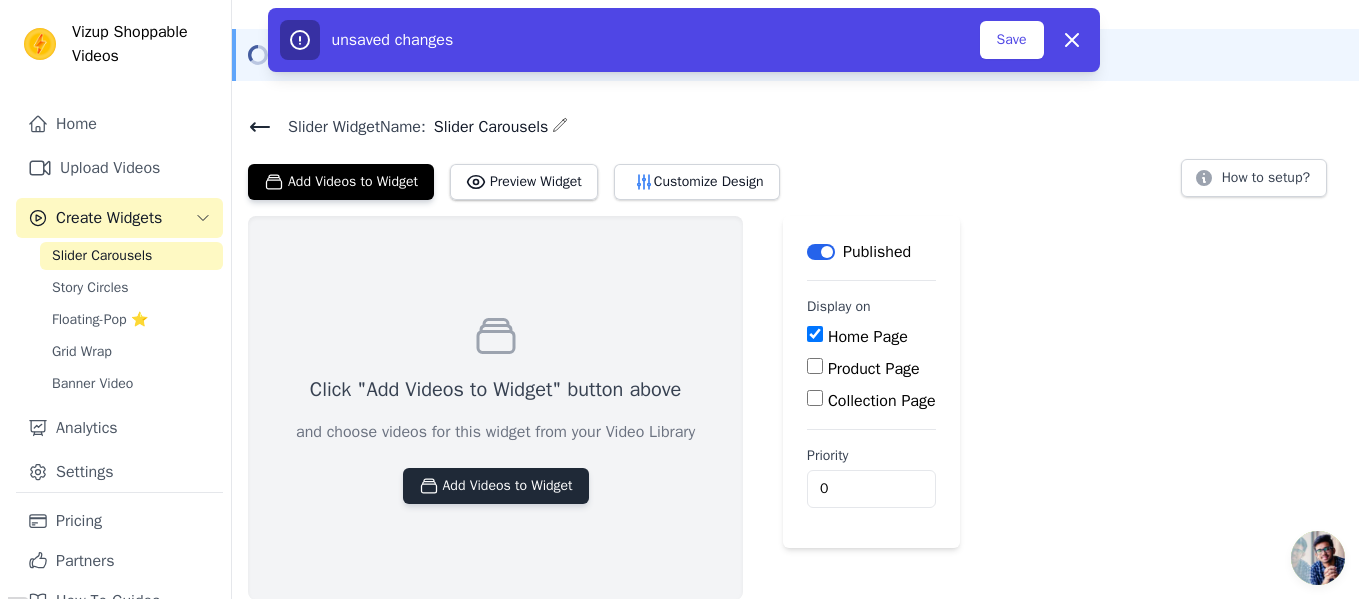 scroll, scrollTop: 0, scrollLeft: 0, axis: both 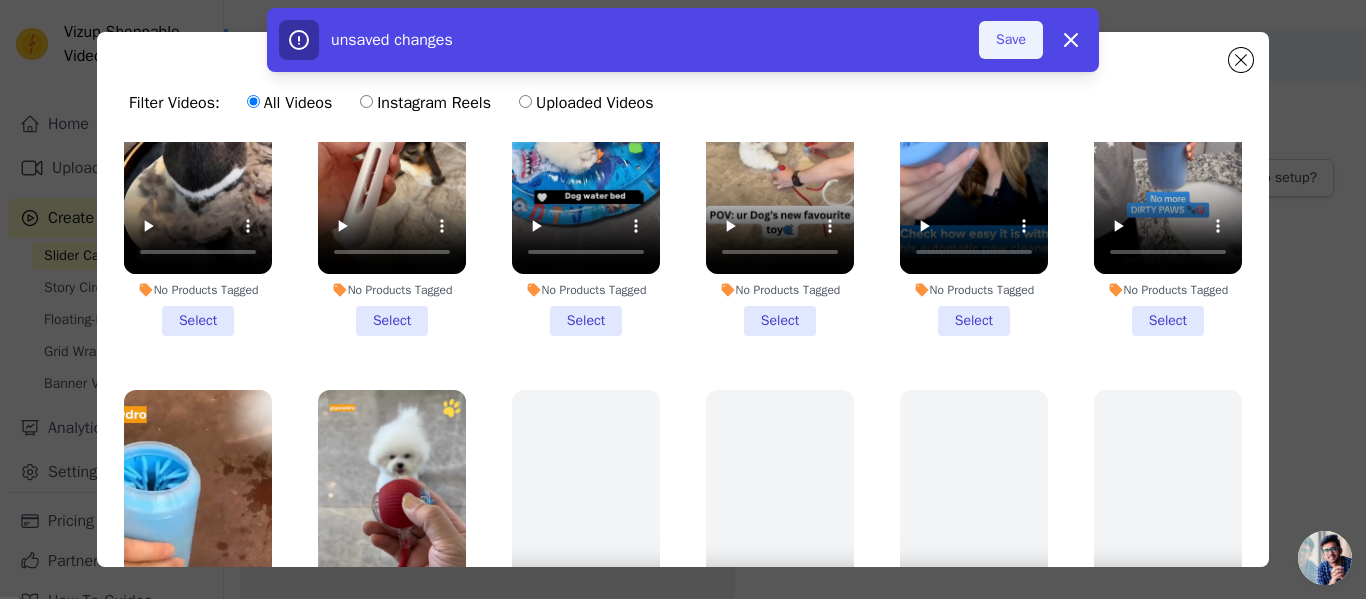 click on "Save" at bounding box center [1011, 40] 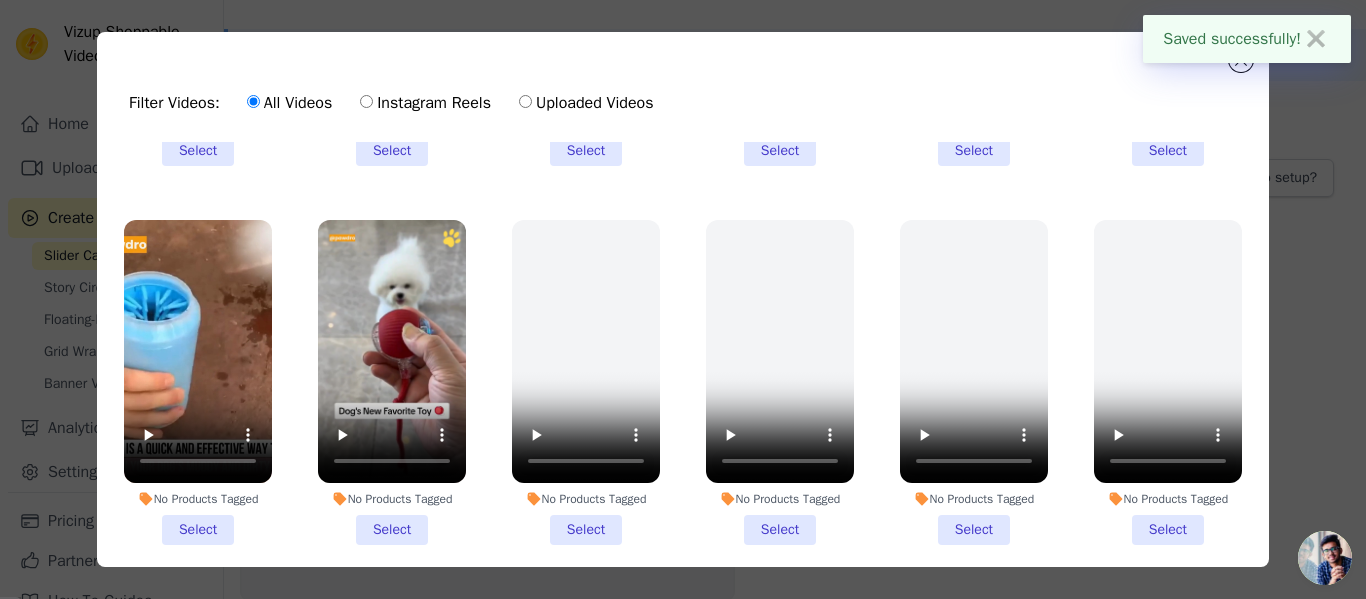 scroll, scrollTop: 1333, scrollLeft: 0, axis: vertical 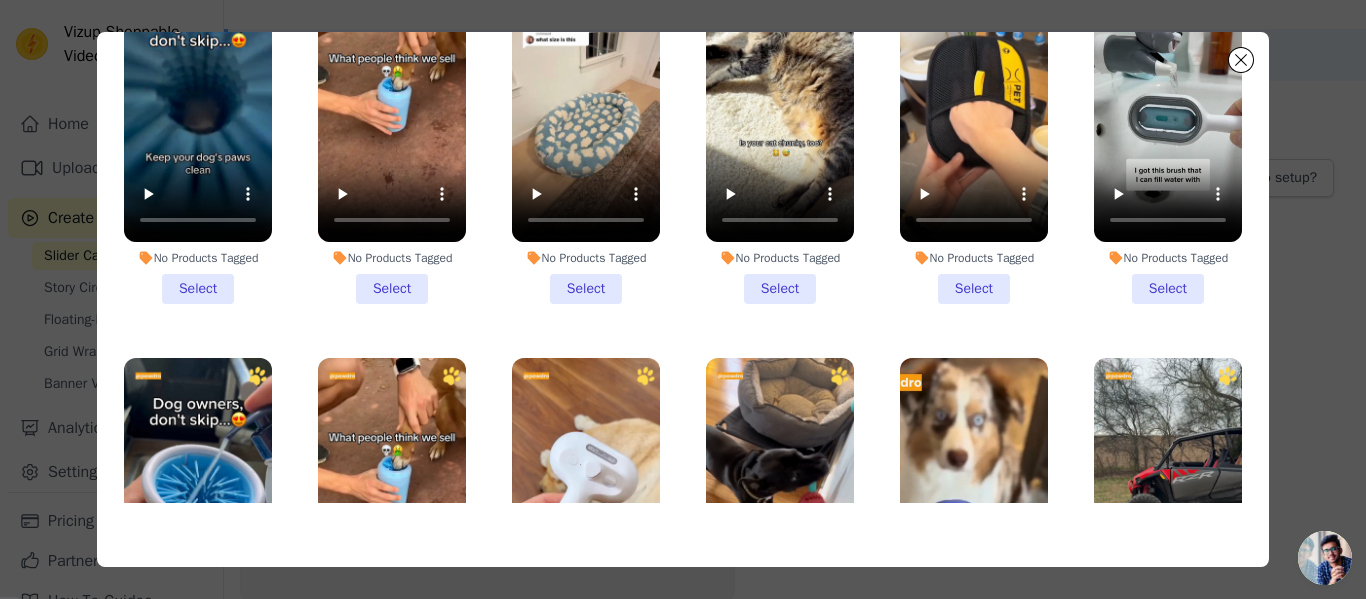 click on "No Products Tagged     Select" at bounding box center [198, 141] 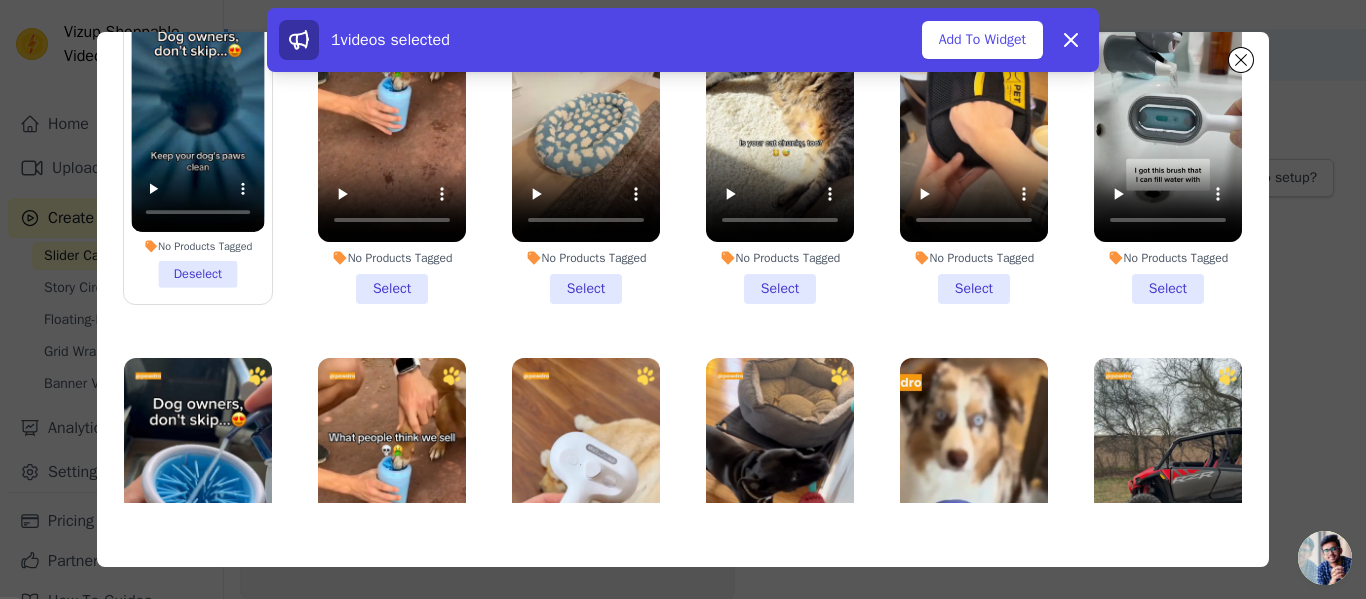 click on "No Products Tagged     Select" at bounding box center [392, 141] 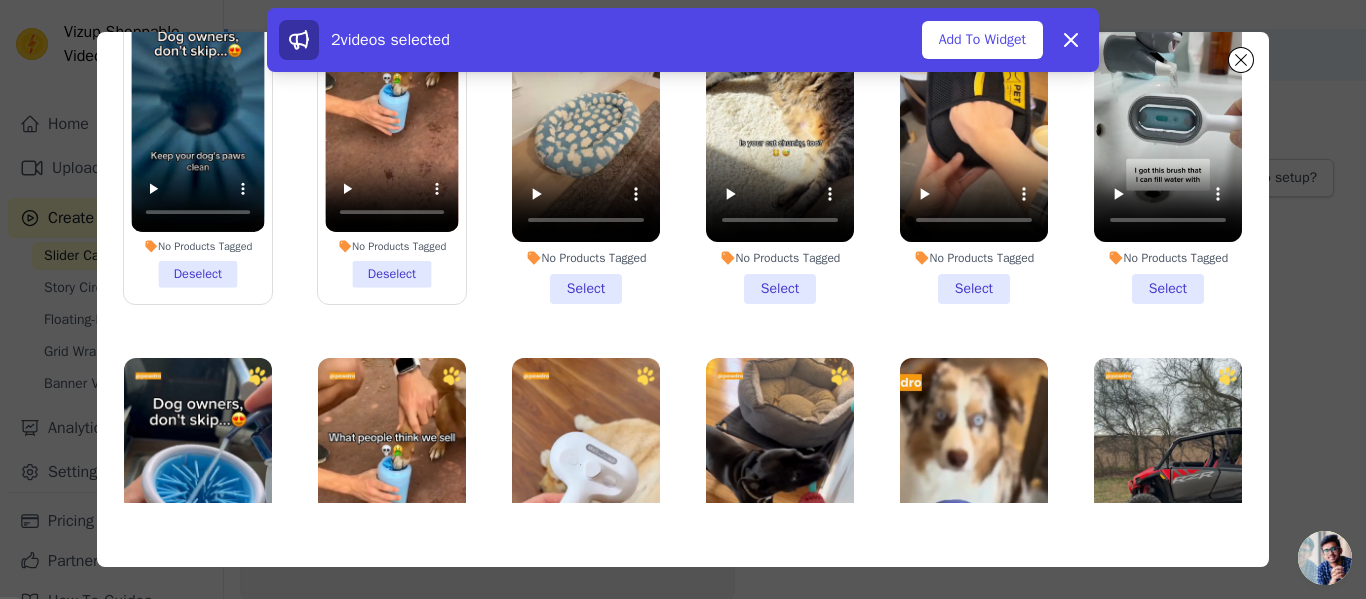 click on "No Products Tagged     Select" at bounding box center [586, 141] 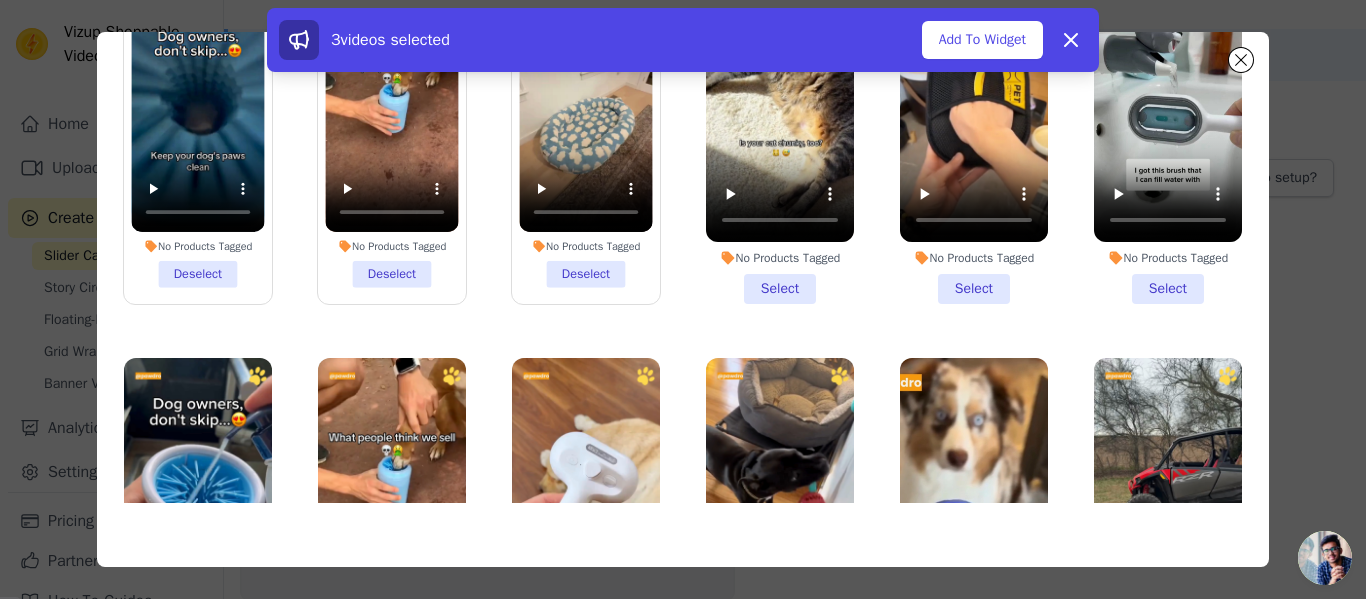 click on "No Products Tagged     Select" at bounding box center [780, 141] 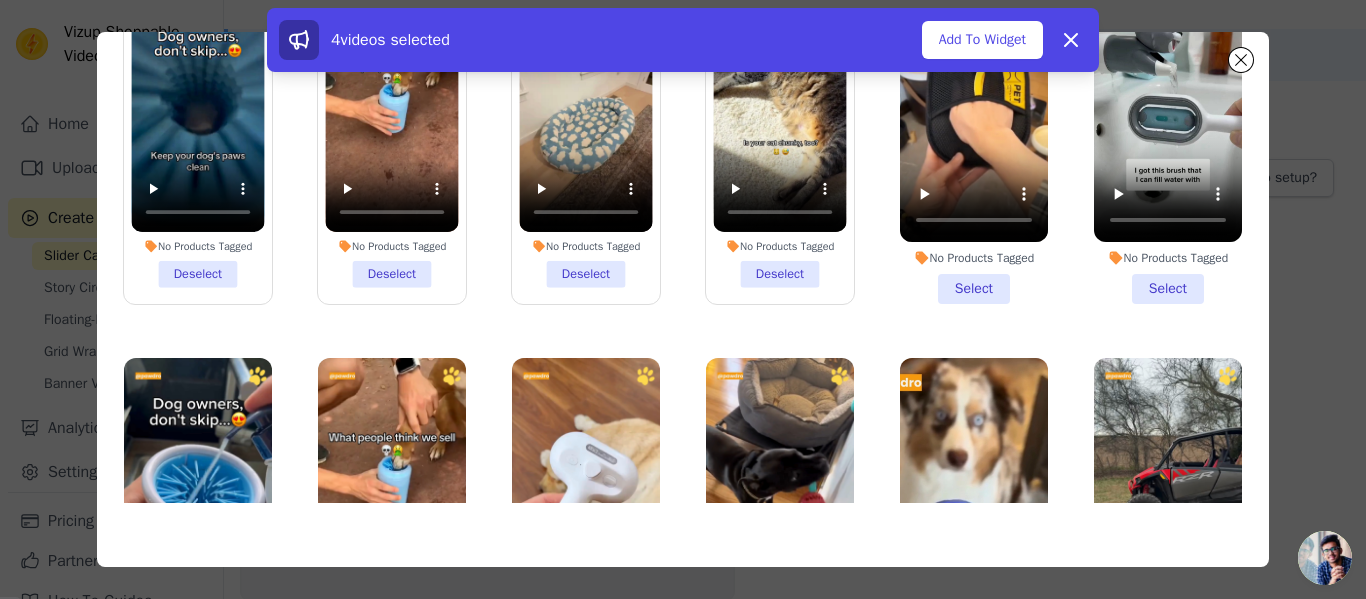 click on "No Products Tagged     Select" at bounding box center (974, 141) 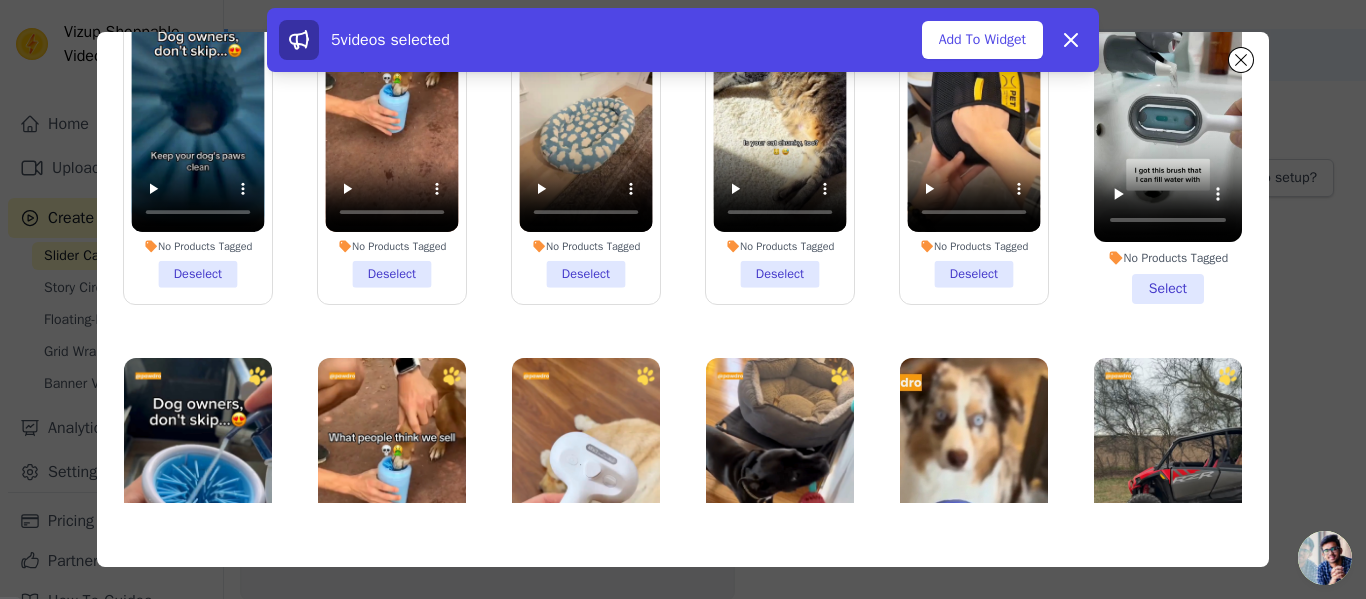click on "No Products Tagged     Select" at bounding box center [1168, 141] 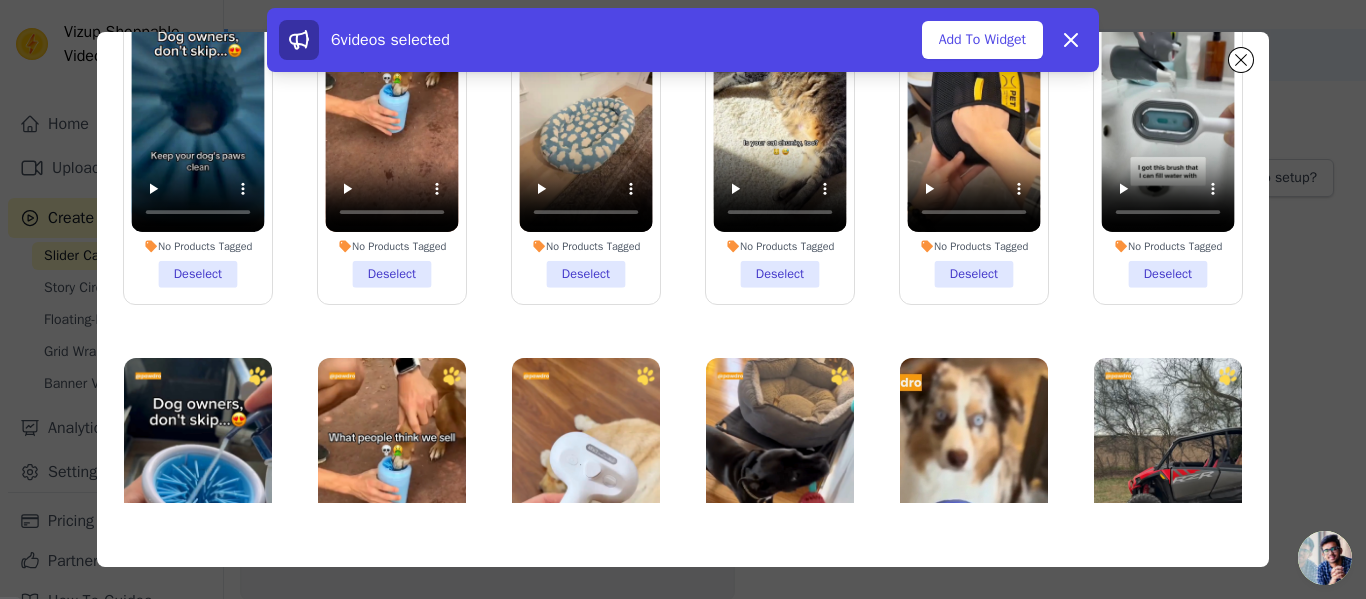 scroll, scrollTop: 200, scrollLeft: 0, axis: vertical 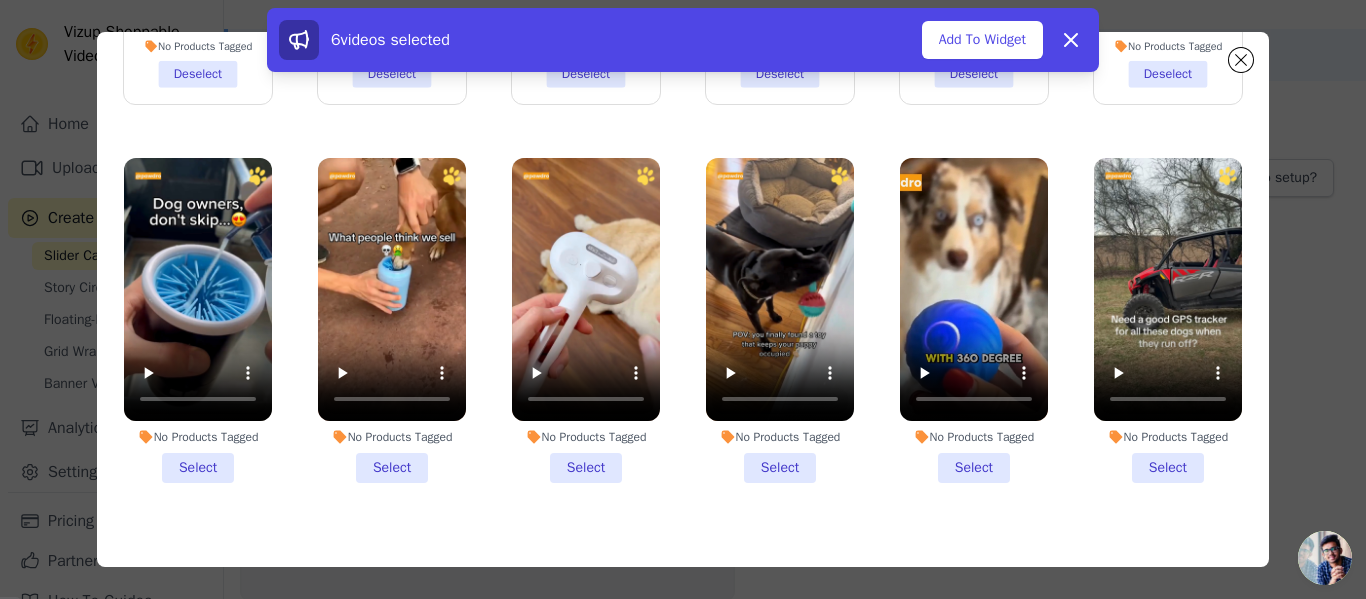 click on "No Products Tagged     Select" at bounding box center [198, 320] 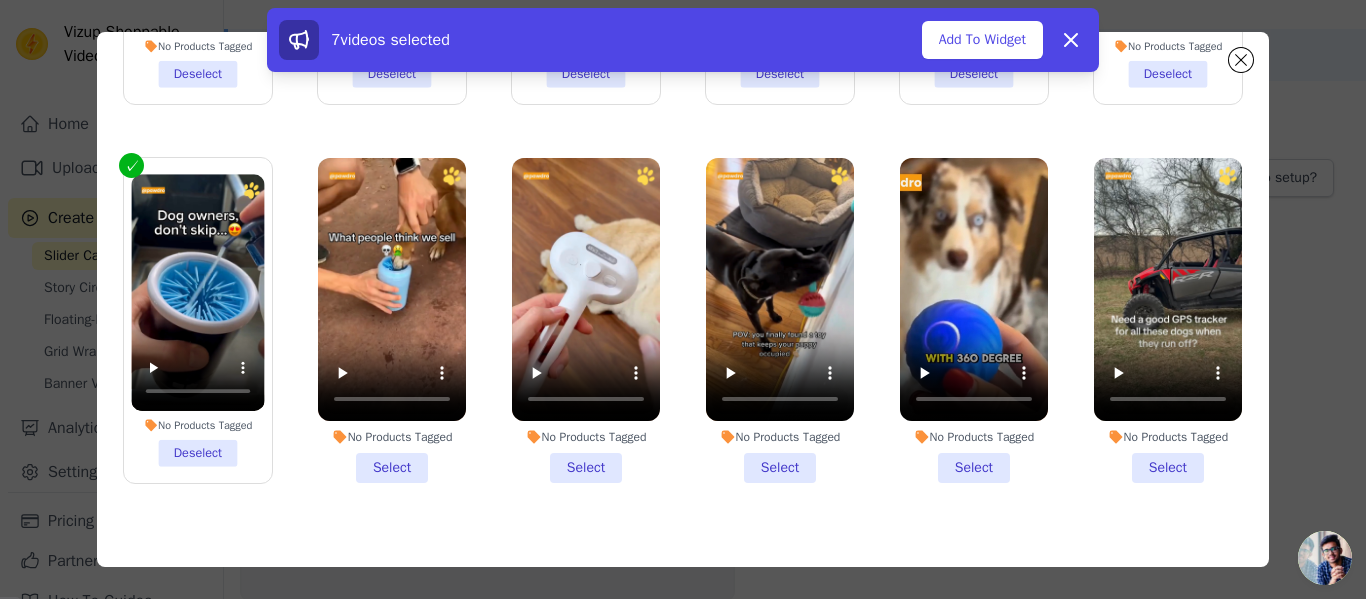 drag, startPoint x: 352, startPoint y: 449, endPoint x: 422, endPoint y: 453, distance: 70.11419 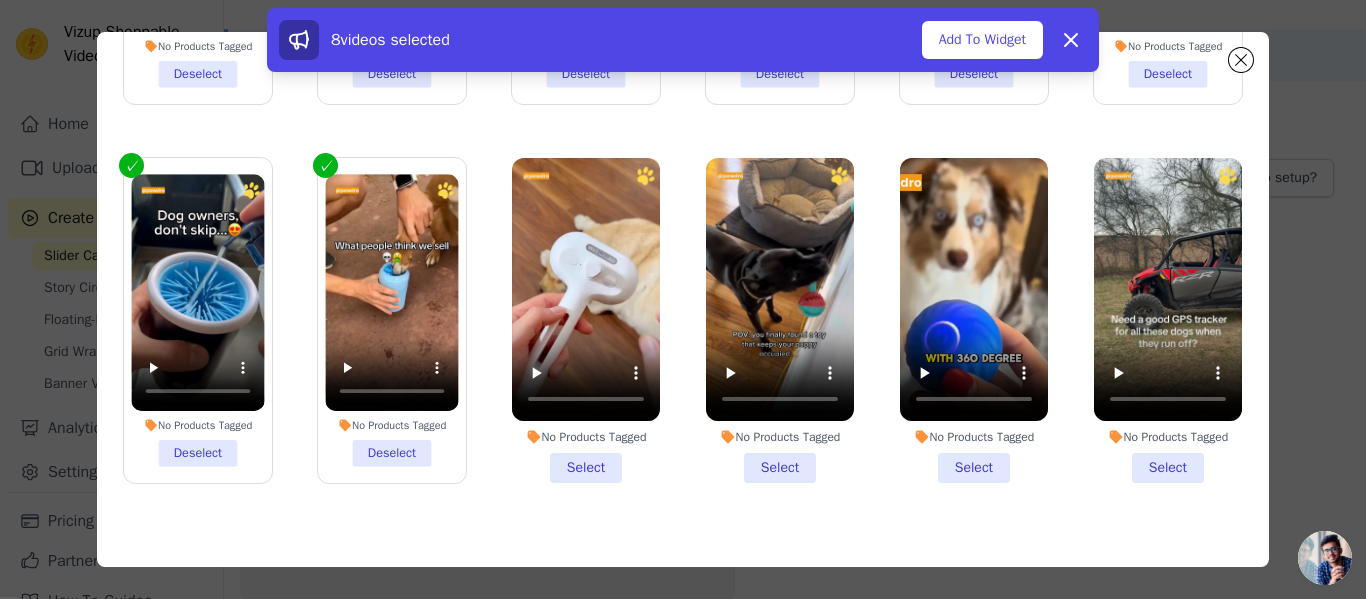 click on "No Products Tagged     Select" at bounding box center [586, 320] 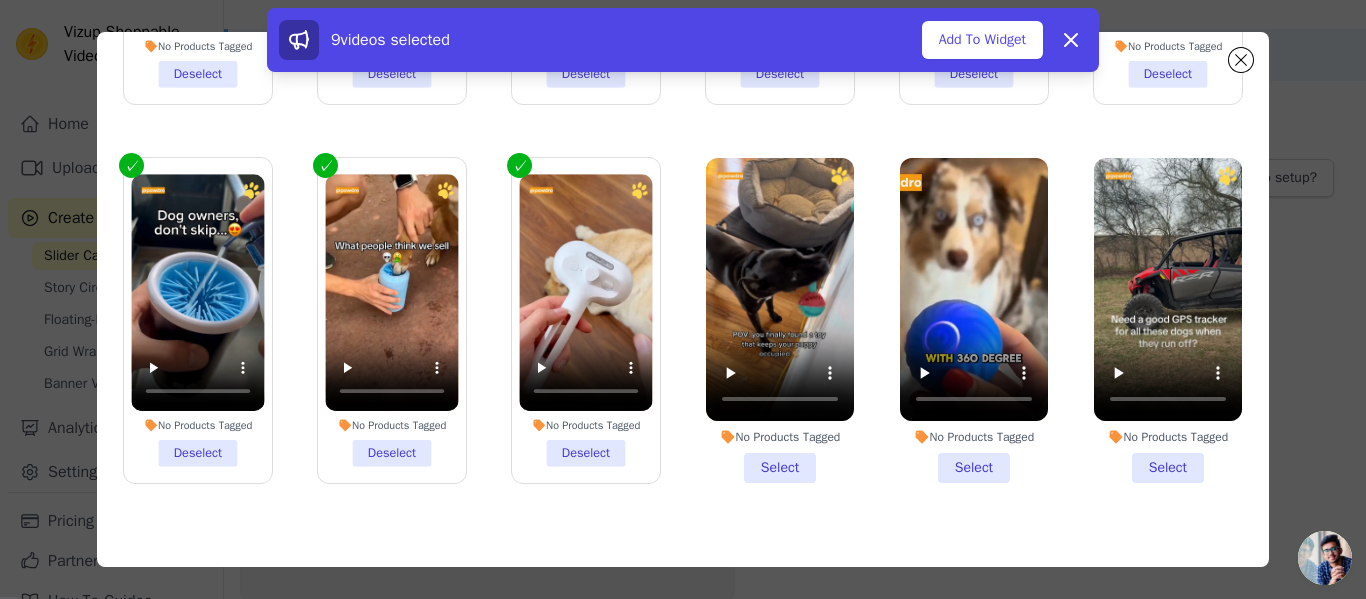 click on "No Products Tagged     Select" at bounding box center [780, 320] 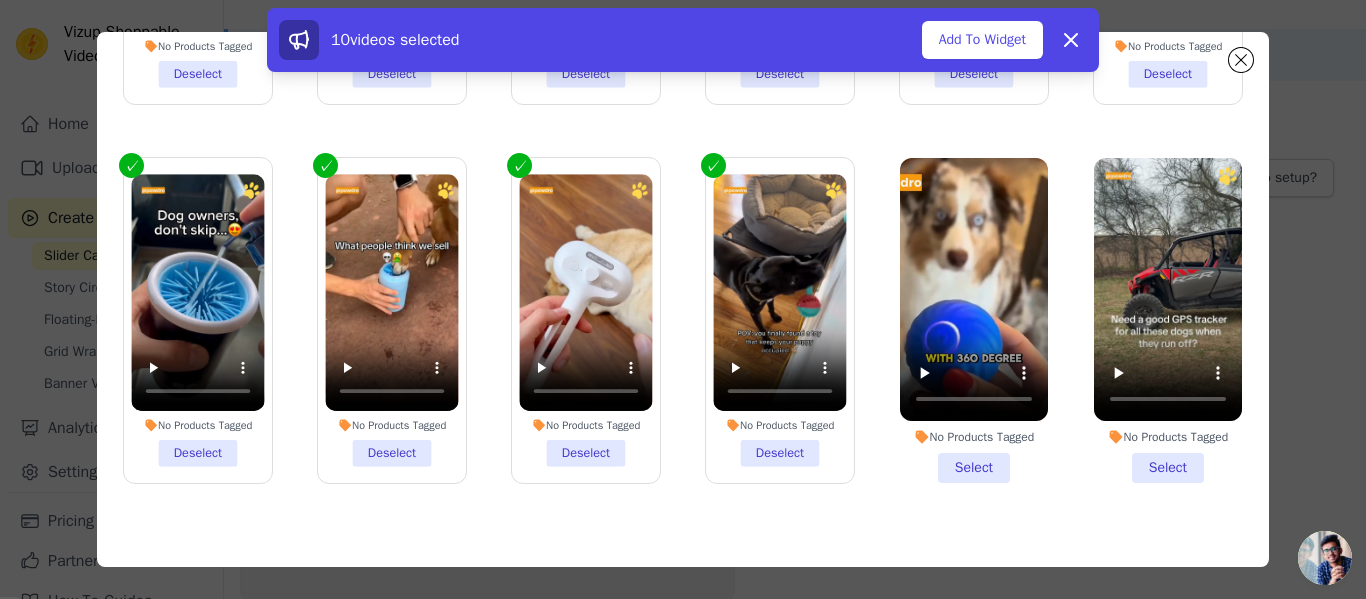 click on "No Products Tagged     Select" at bounding box center (974, 320) 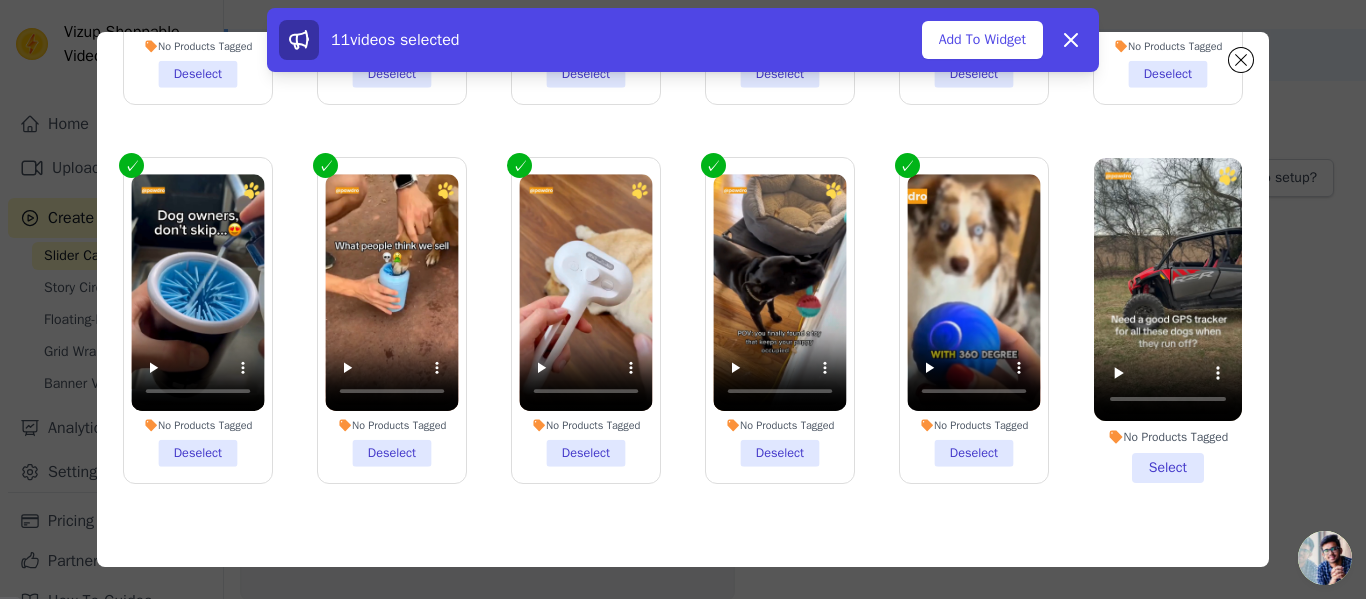 click on "No Products Tagged     Select" at bounding box center [1168, 320] 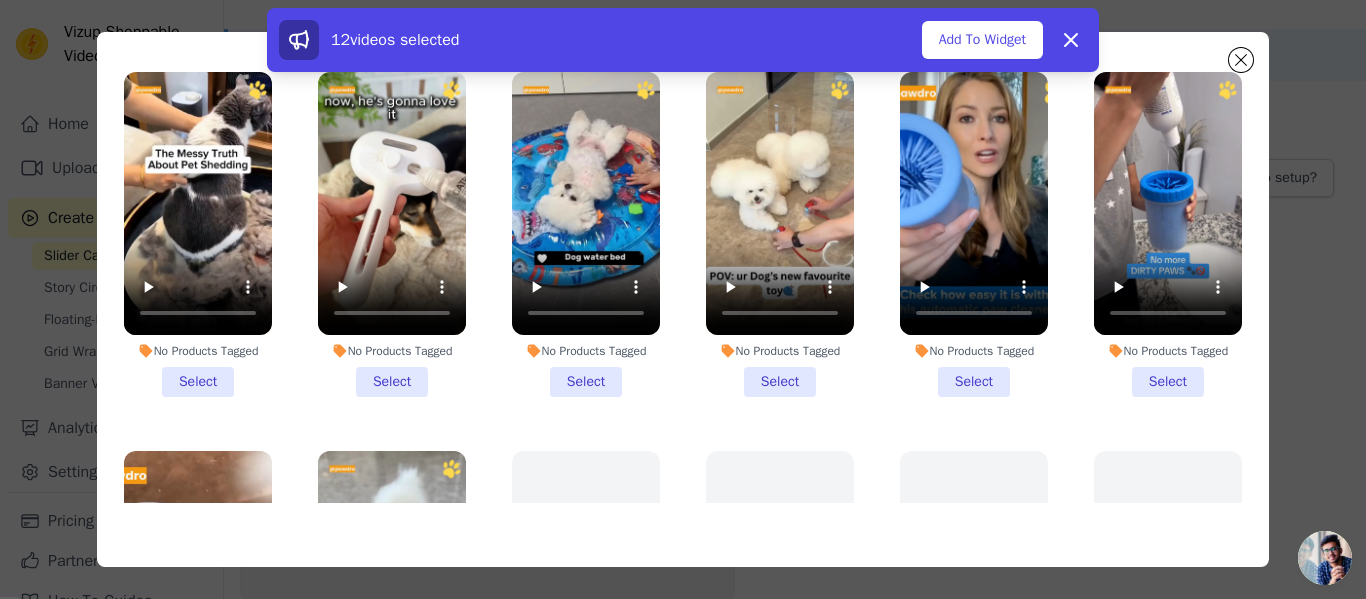 scroll, scrollTop: 800, scrollLeft: 0, axis: vertical 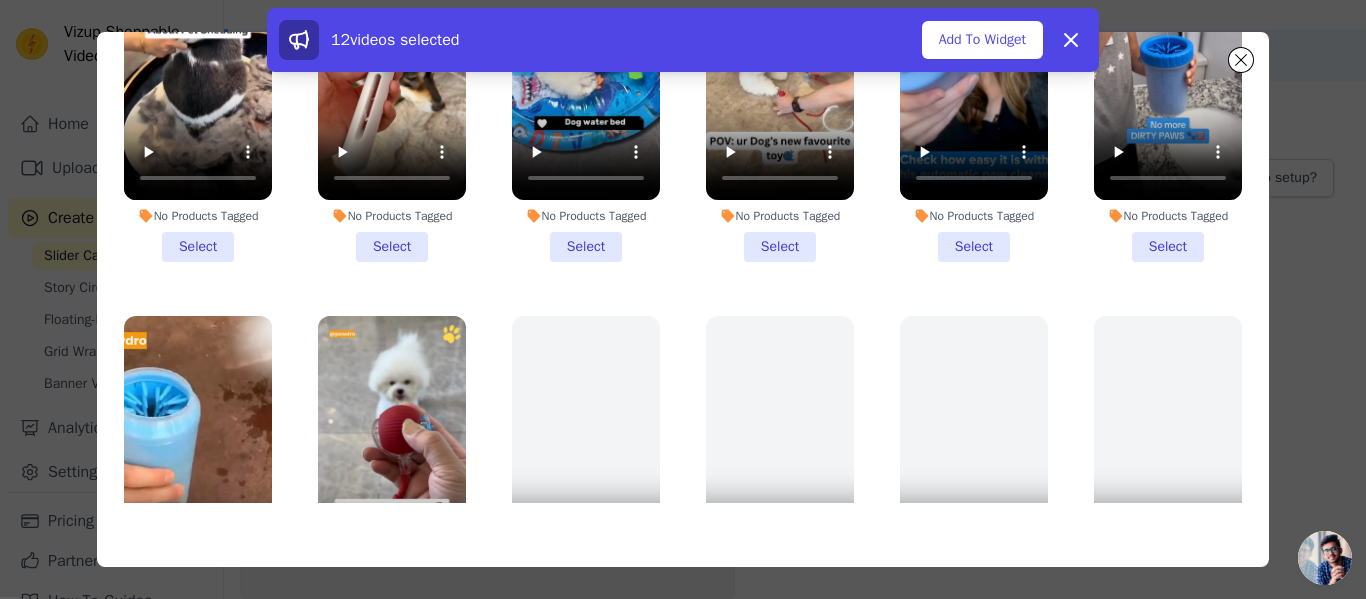 click on "No Products Tagged     Select" at bounding box center [198, 99] 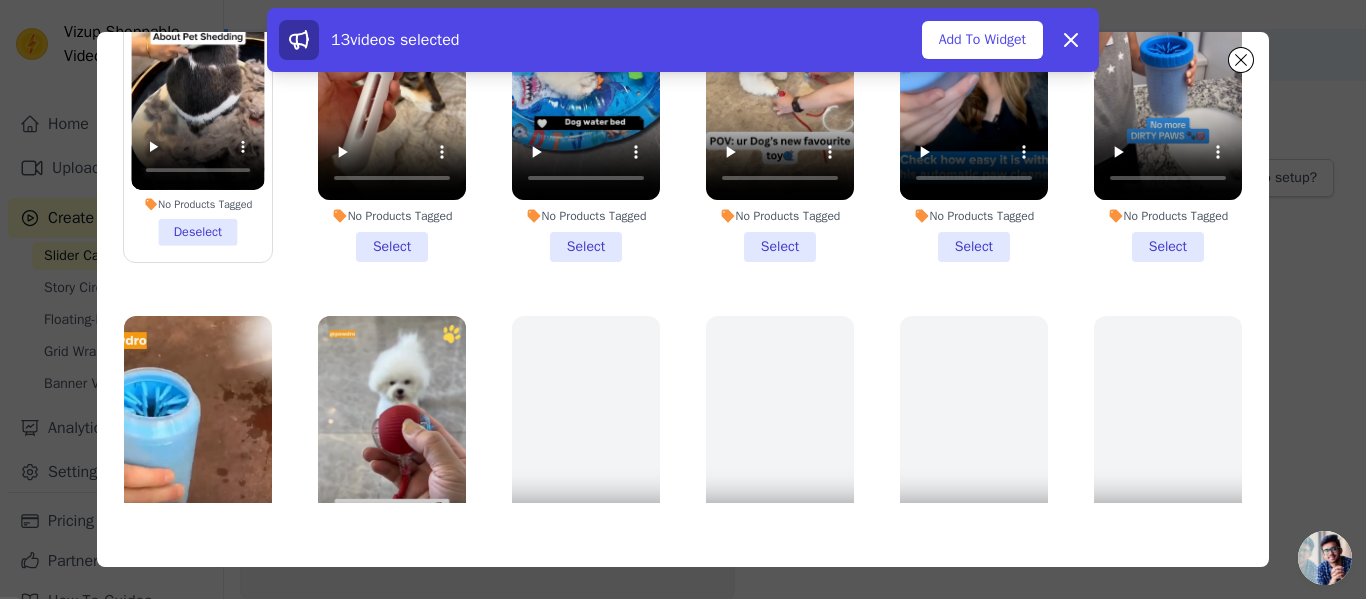 click on "No Products Tagged     Select" at bounding box center [392, 99] 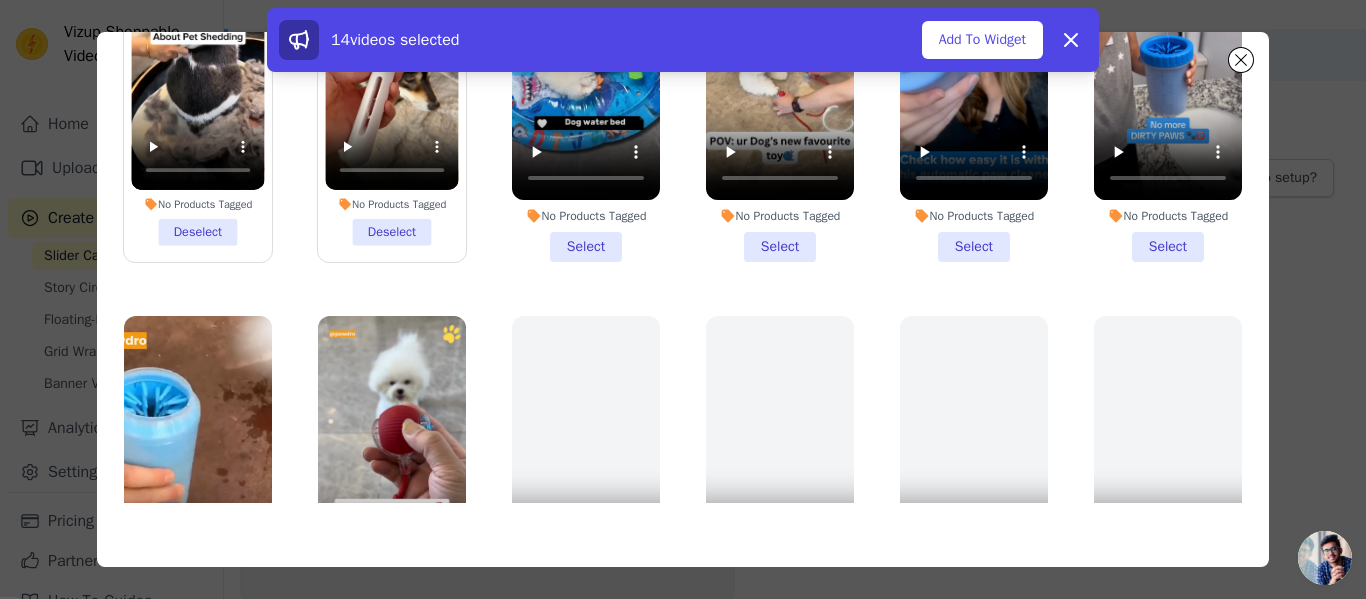 click on "No Products Tagged     Select" at bounding box center [586, 99] 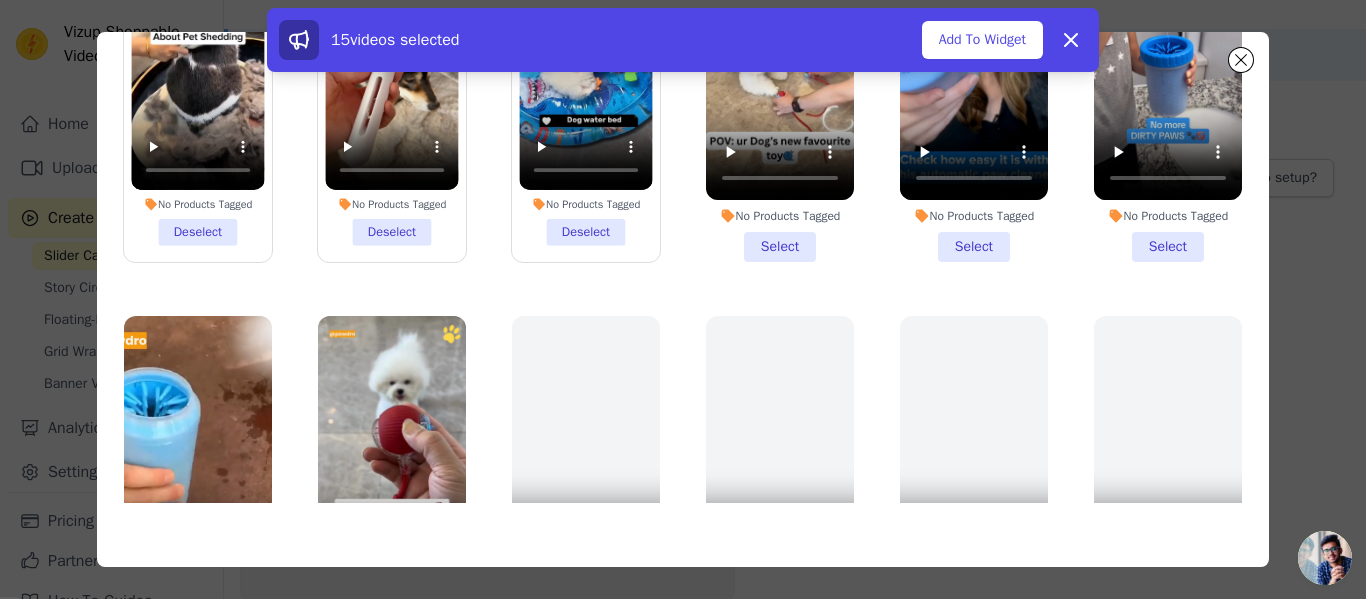 click on "No Products Tagged     Select" at bounding box center (780, 99) 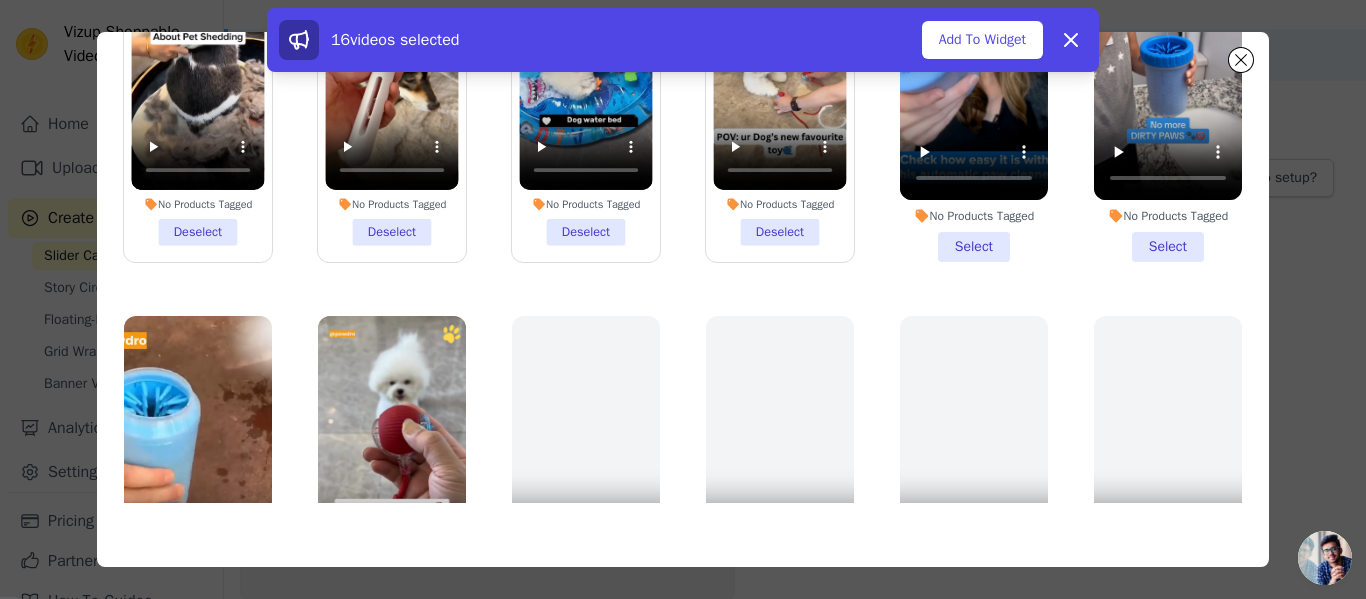 drag, startPoint x: 980, startPoint y: 229, endPoint x: 1117, endPoint y: 237, distance: 137.23338 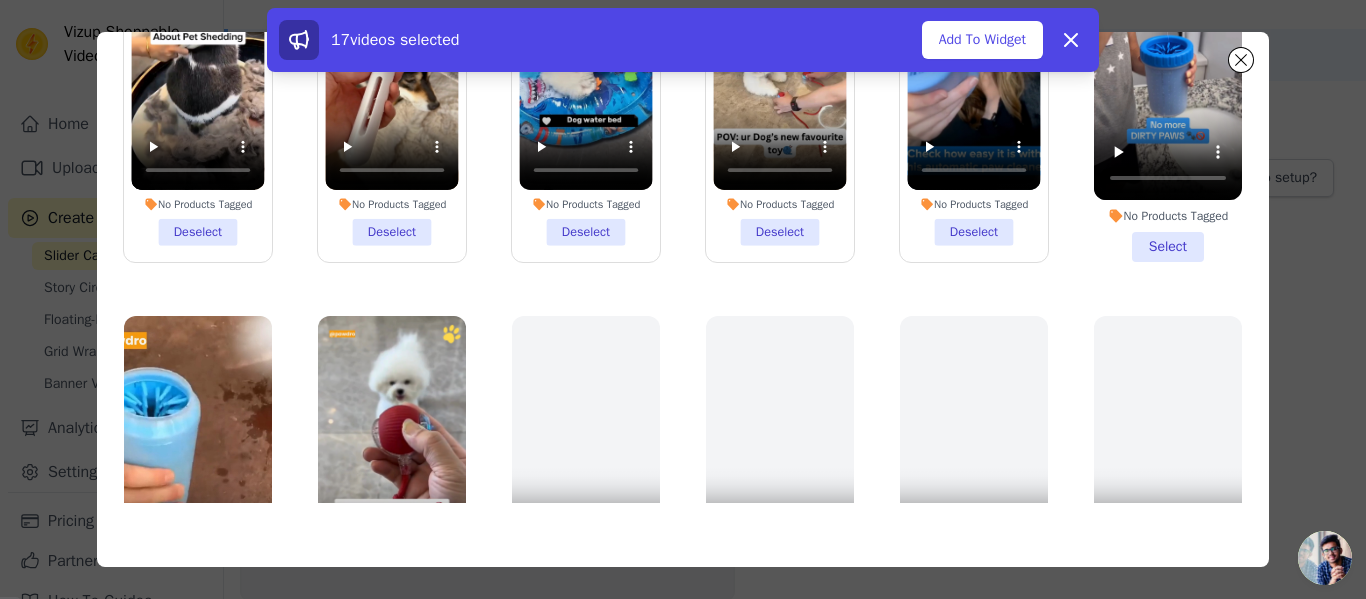 click on "No Products Tagged     Select" at bounding box center [1168, 99] 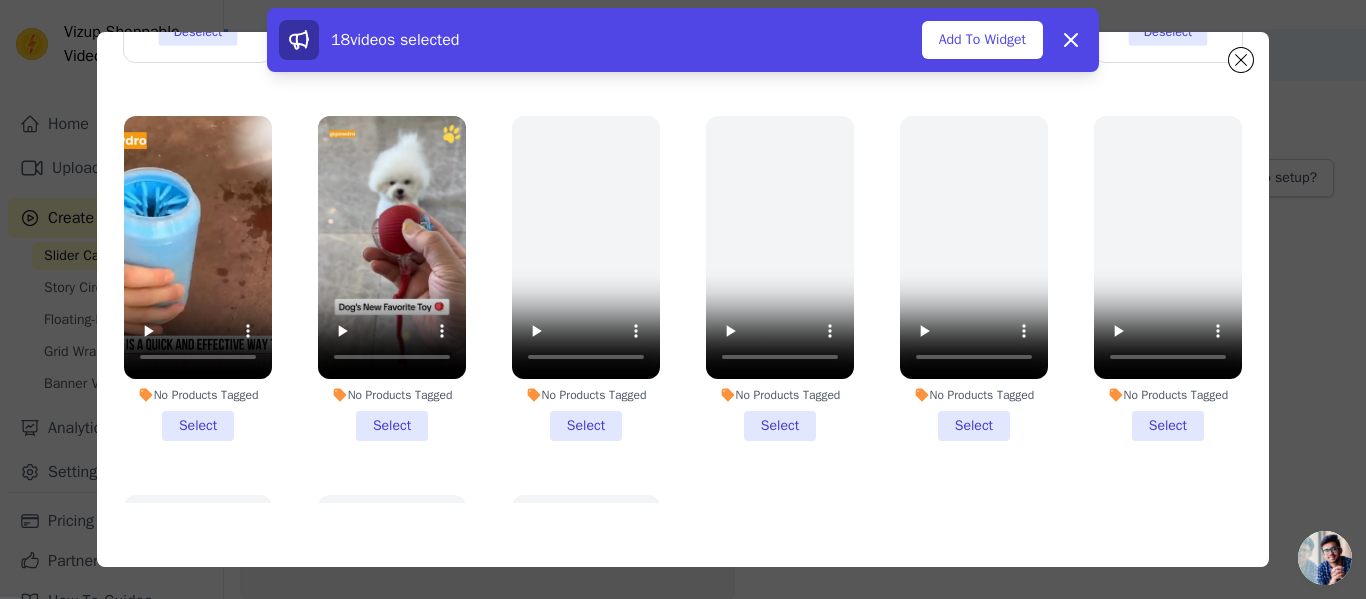 scroll, scrollTop: 1100, scrollLeft: 0, axis: vertical 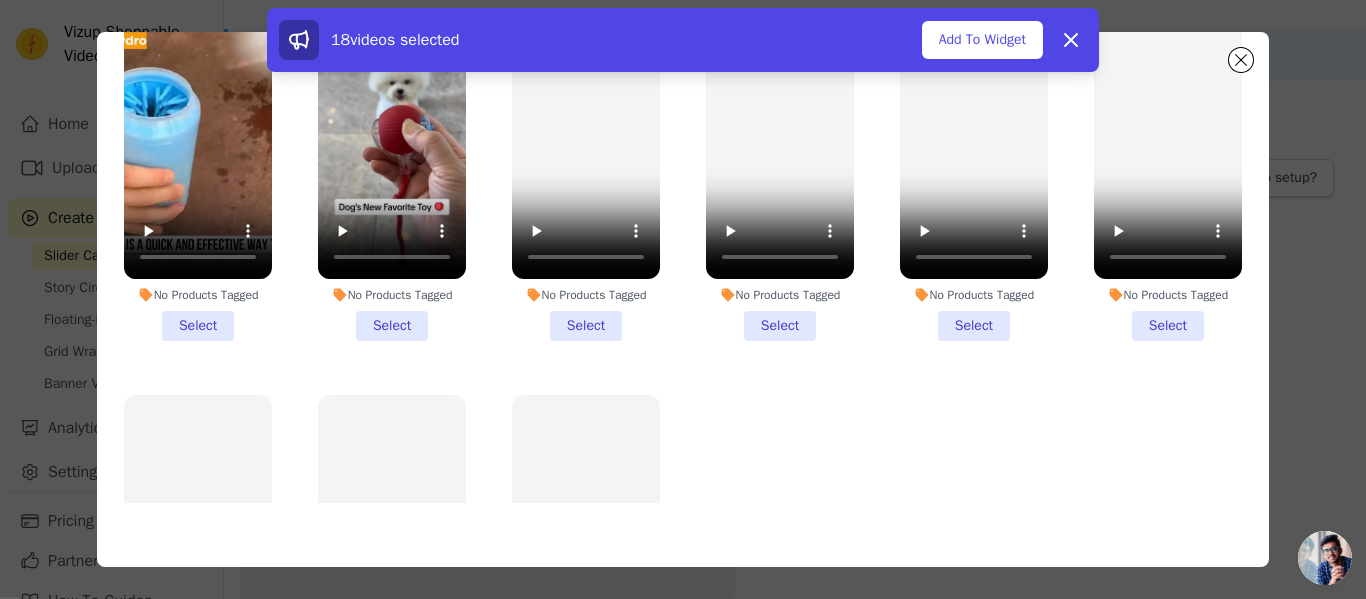 drag, startPoint x: 172, startPoint y: 299, endPoint x: 197, endPoint y: 300, distance: 25.019993 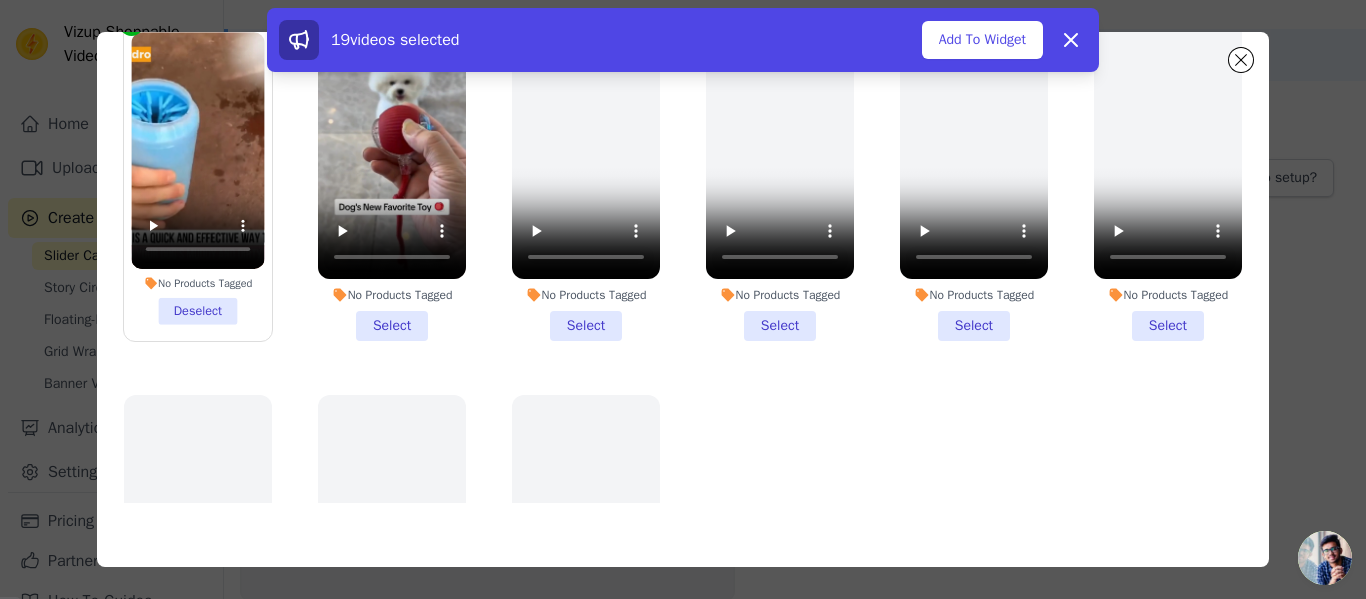 click on "No Products Tagged     Select" at bounding box center (392, 178) 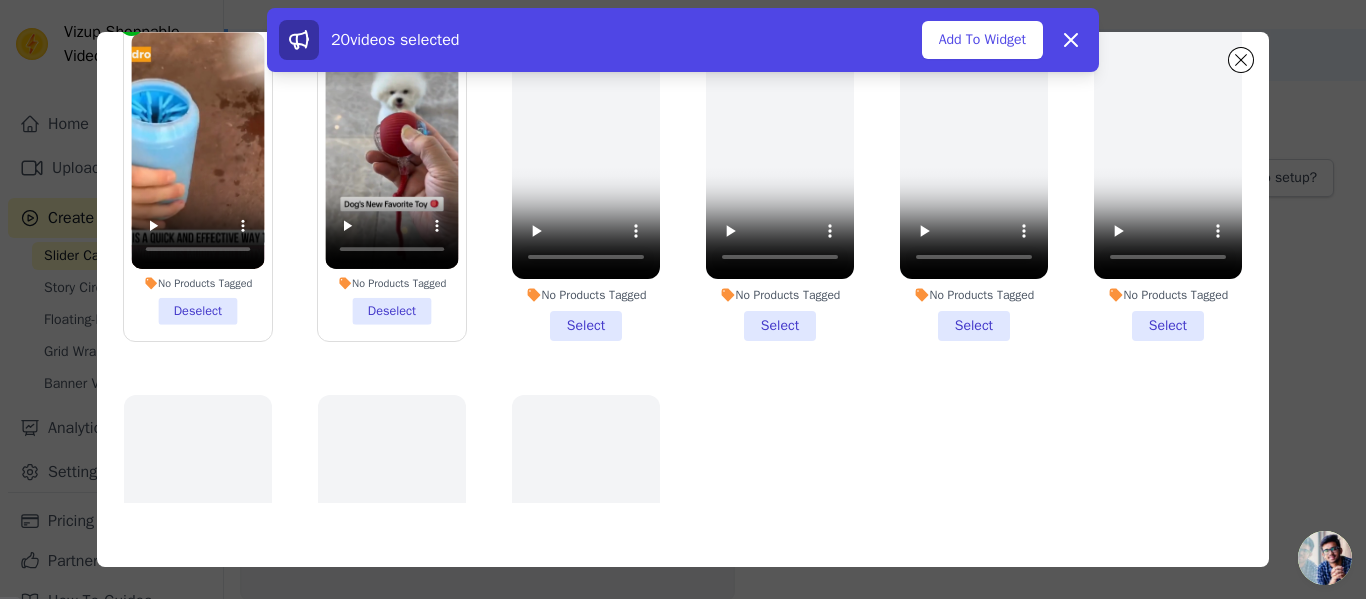 drag, startPoint x: 597, startPoint y: 298, endPoint x: 688, endPoint y: 310, distance: 91.787796 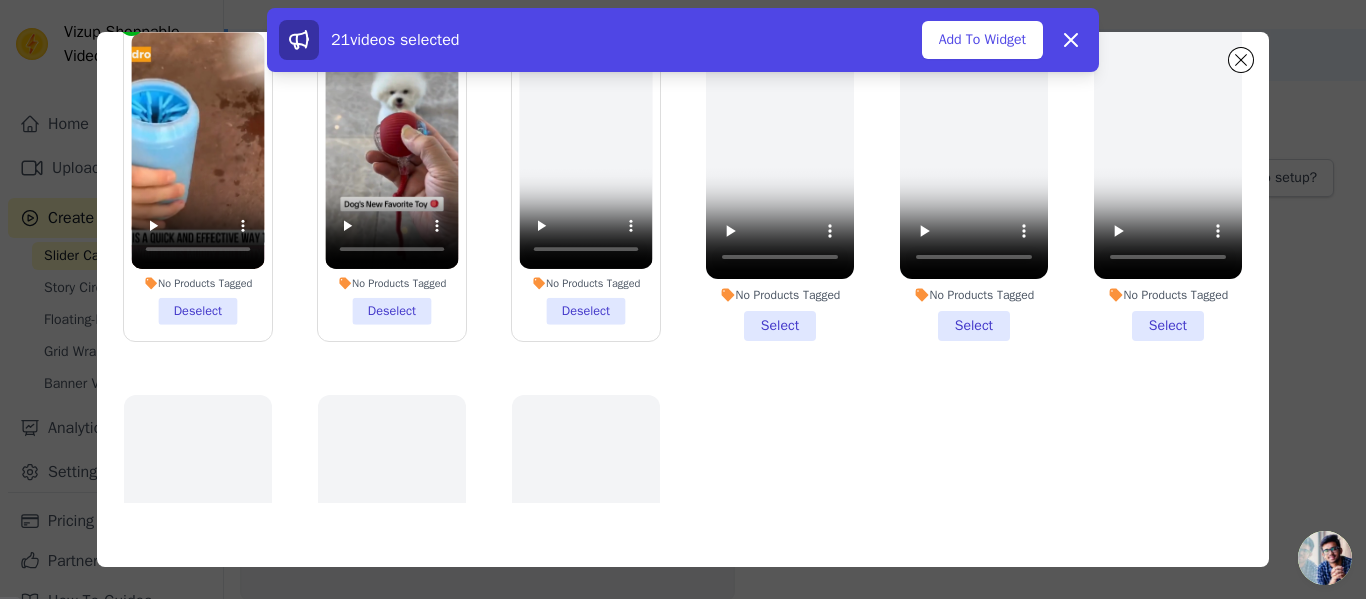 drag, startPoint x: 728, startPoint y: 302, endPoint x: 769, endPoint y: 310, distance: 41.773197 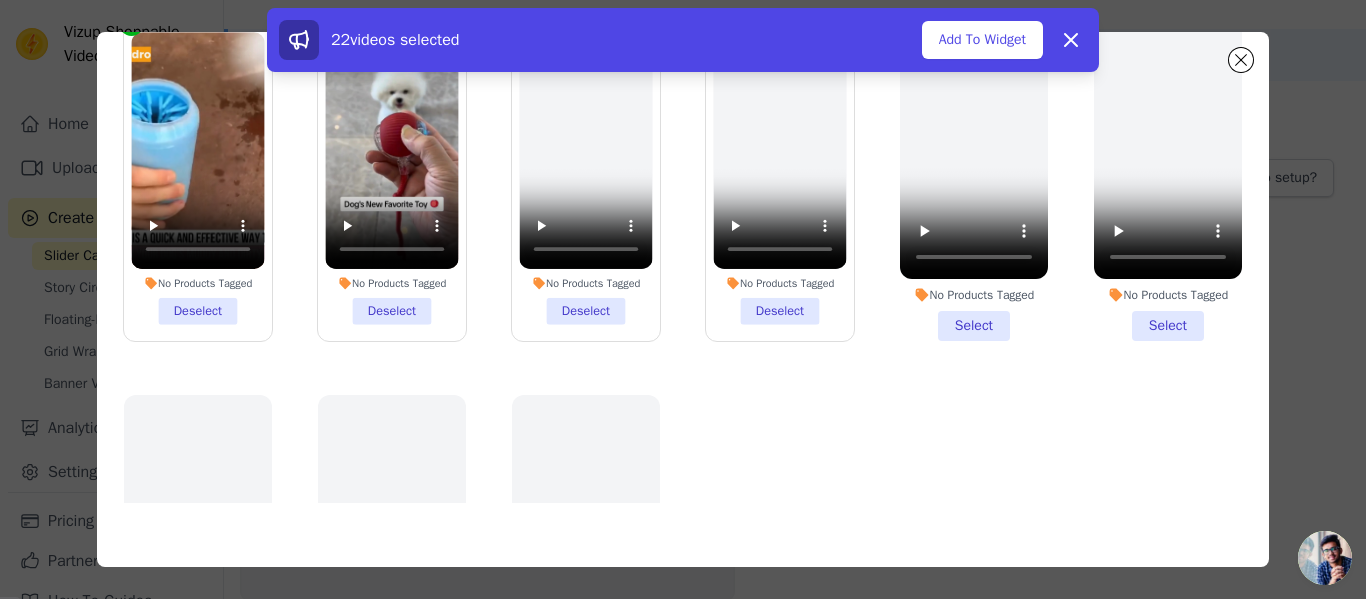 click on "No Products Tagged     Select" at bounding box center [974, 178] 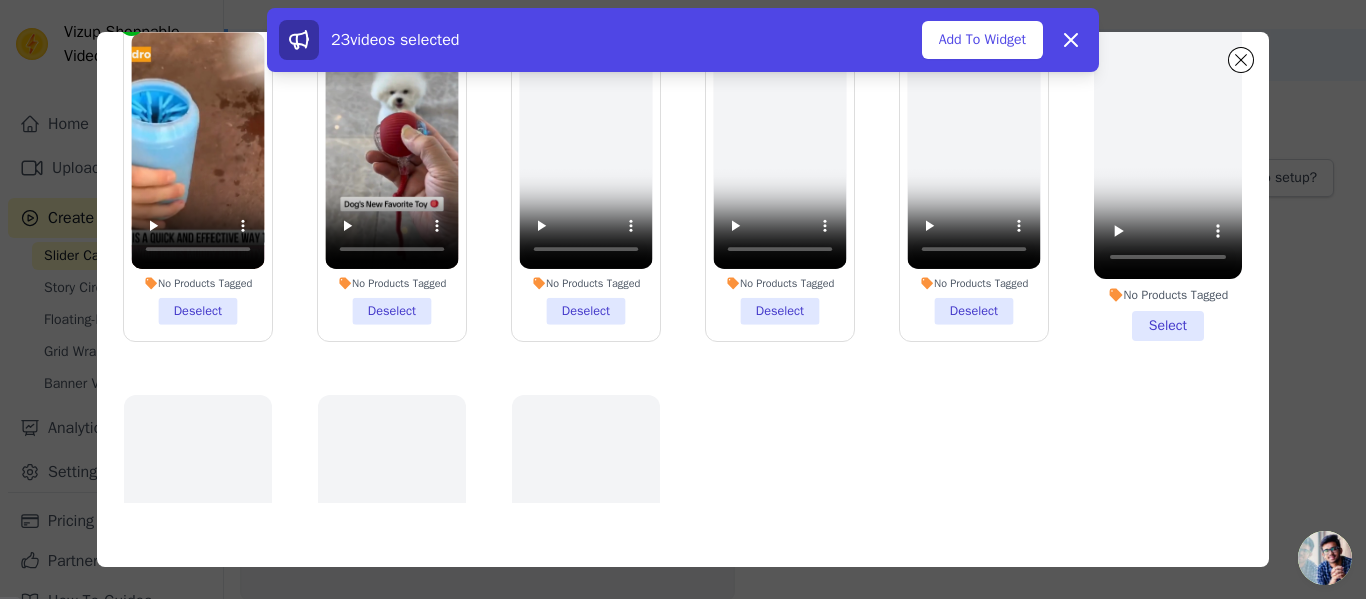 click on "No Products Tagged     Select" at bounding box center [1168, 178] 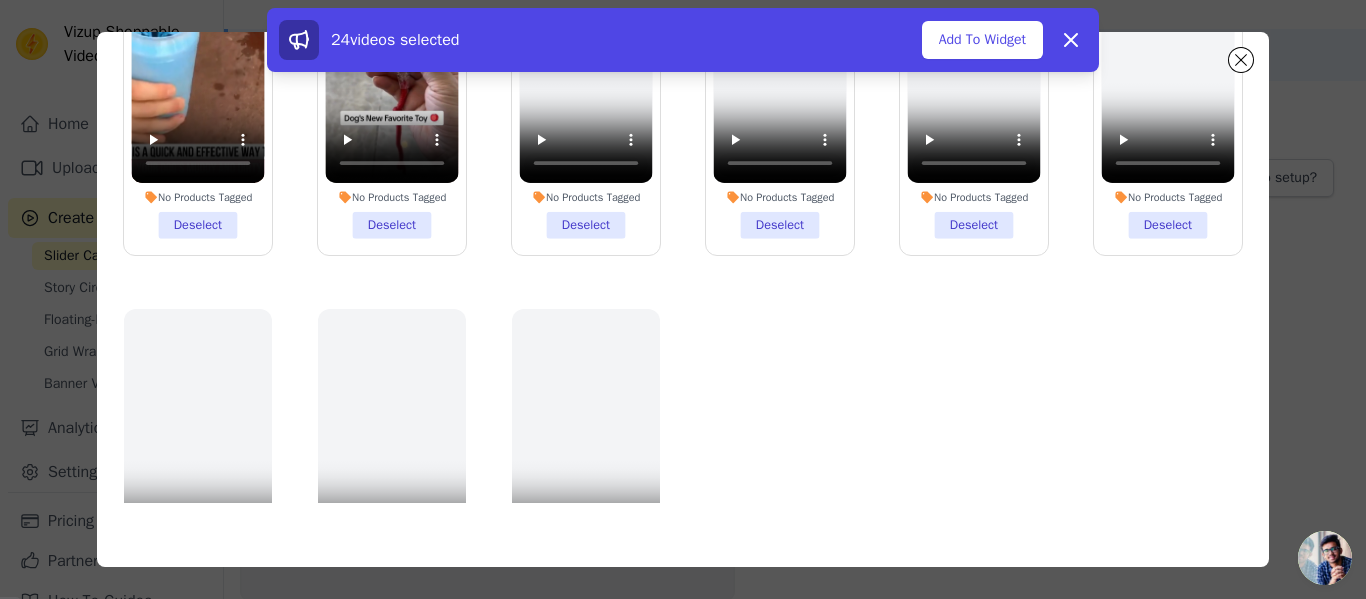 scroll, scrollTop: 1333, scrollLeft: 0, axis: vertical 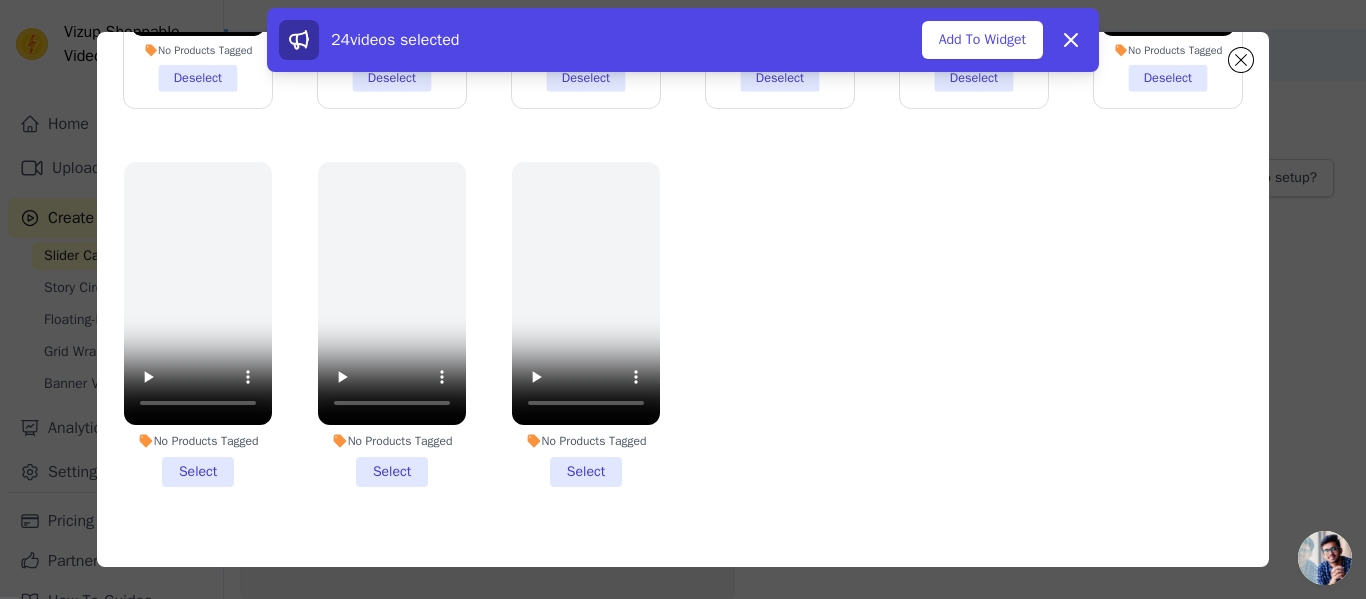click on "No Products Tagged     Select" at bounding box center [198, 324] 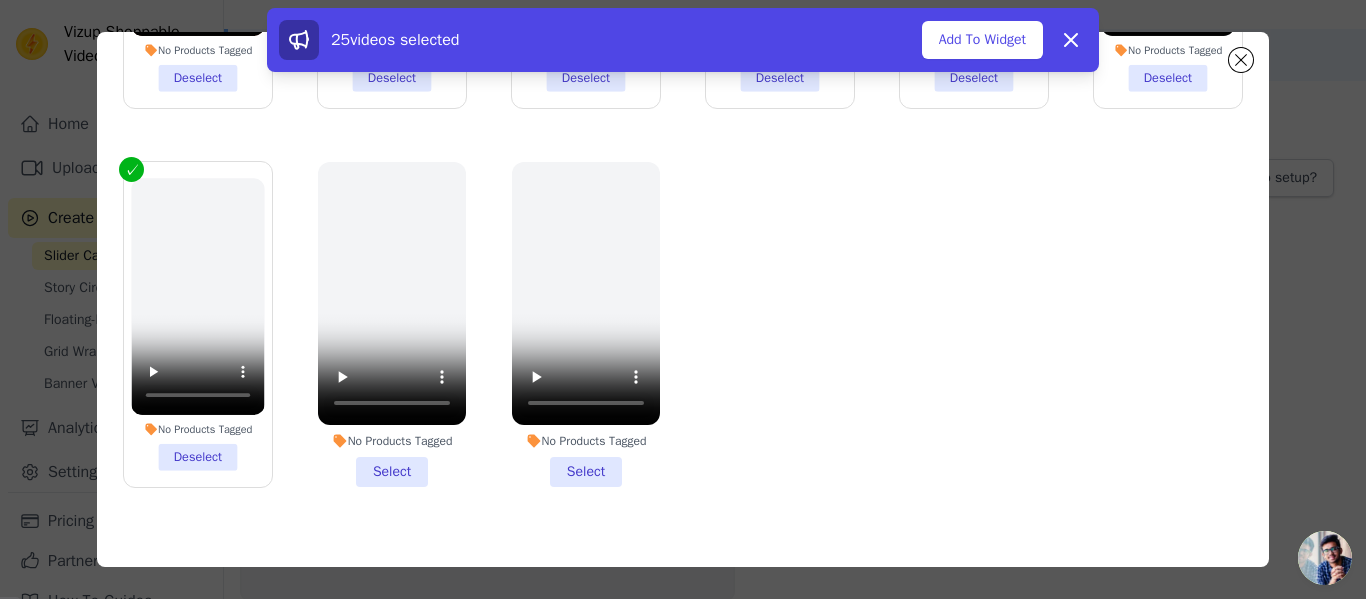 click on "No Products Tagged     Select" at bounding box center [392, 324] 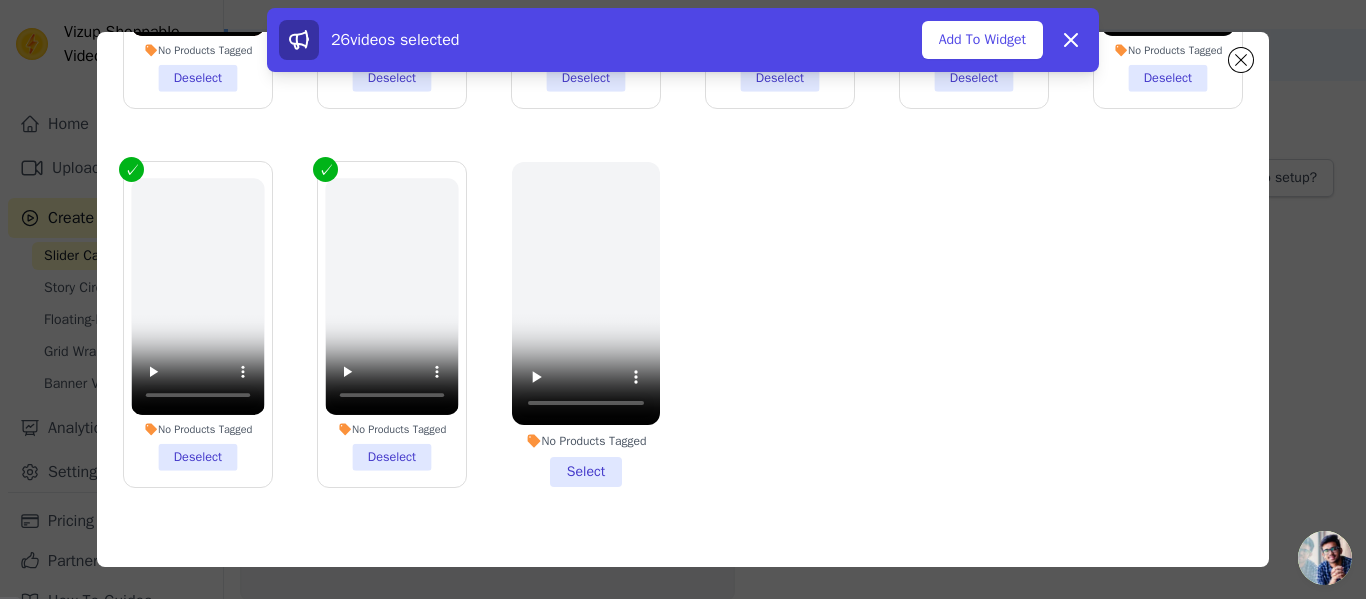 click on "No Products Tagged     Select" at bounding box center [586, 324] 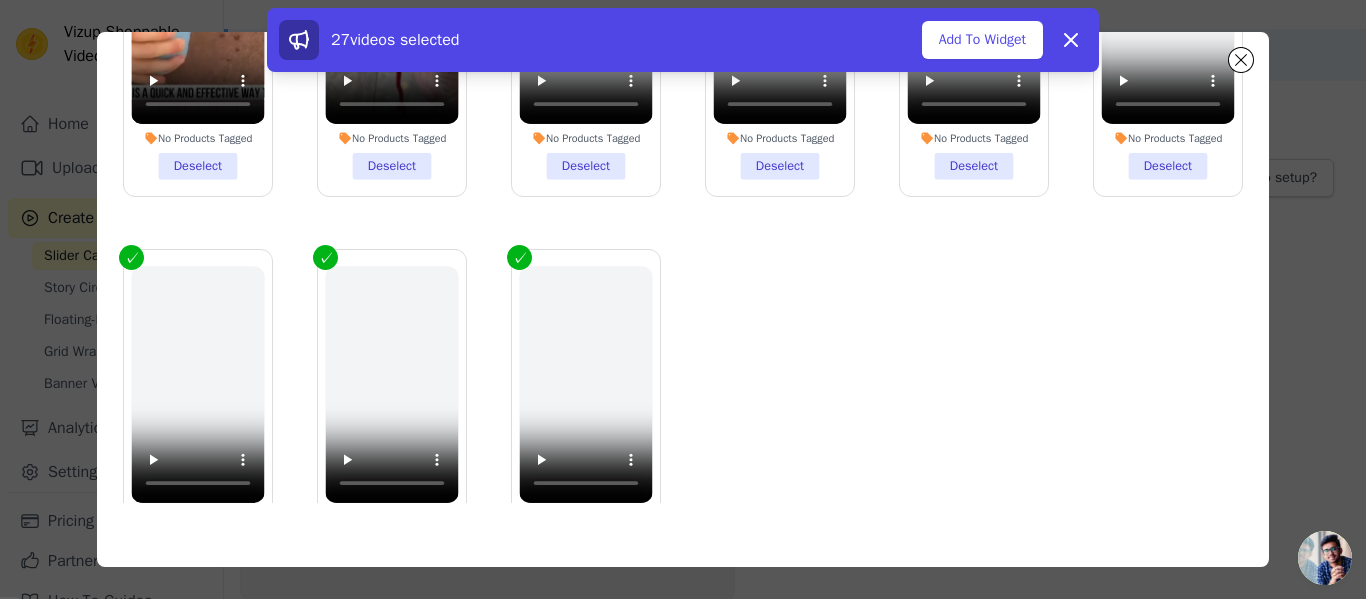 scroll, scrollTop: 1333, scrollLeft: 0, axis: vertical 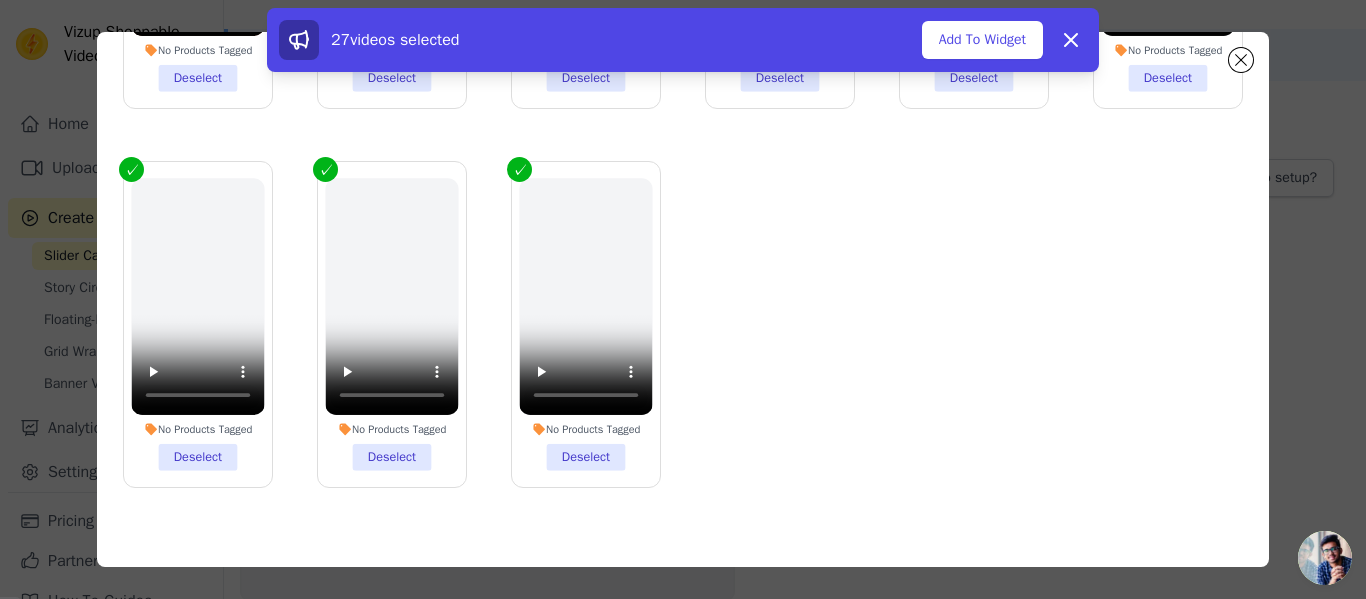 click on "No Products Tagged     Deselect" at bounding box center (585, 324) 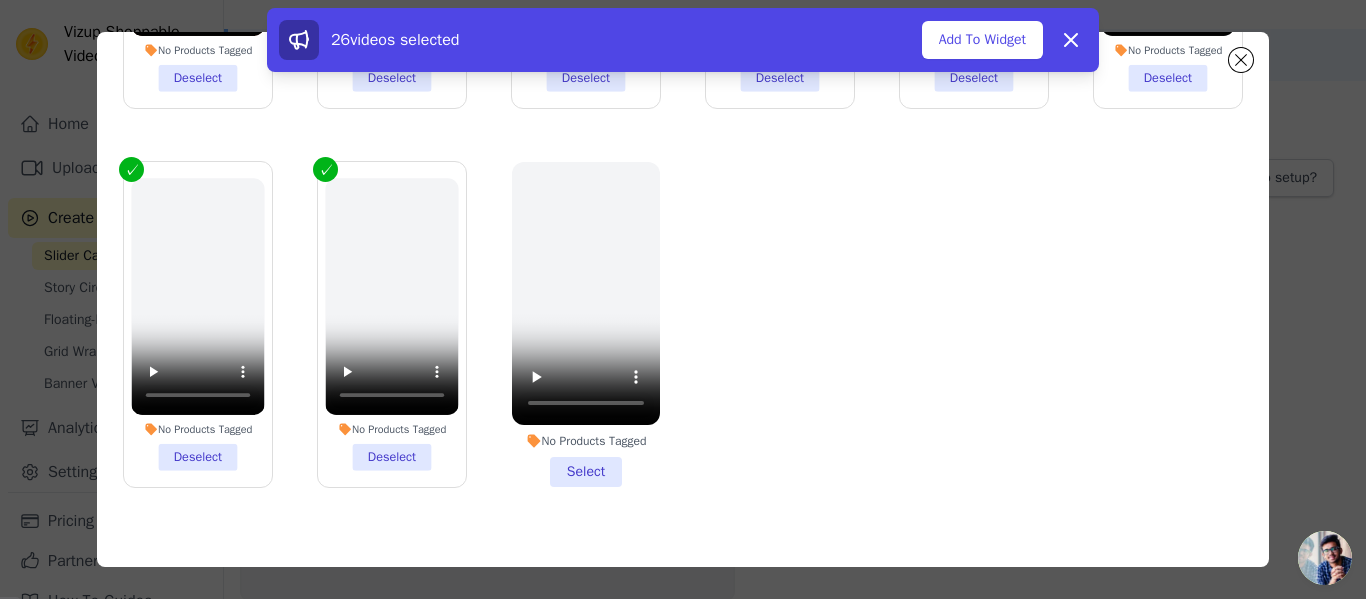 click on "No Products Tagged     Deselect" at bounding box center (391, 324) 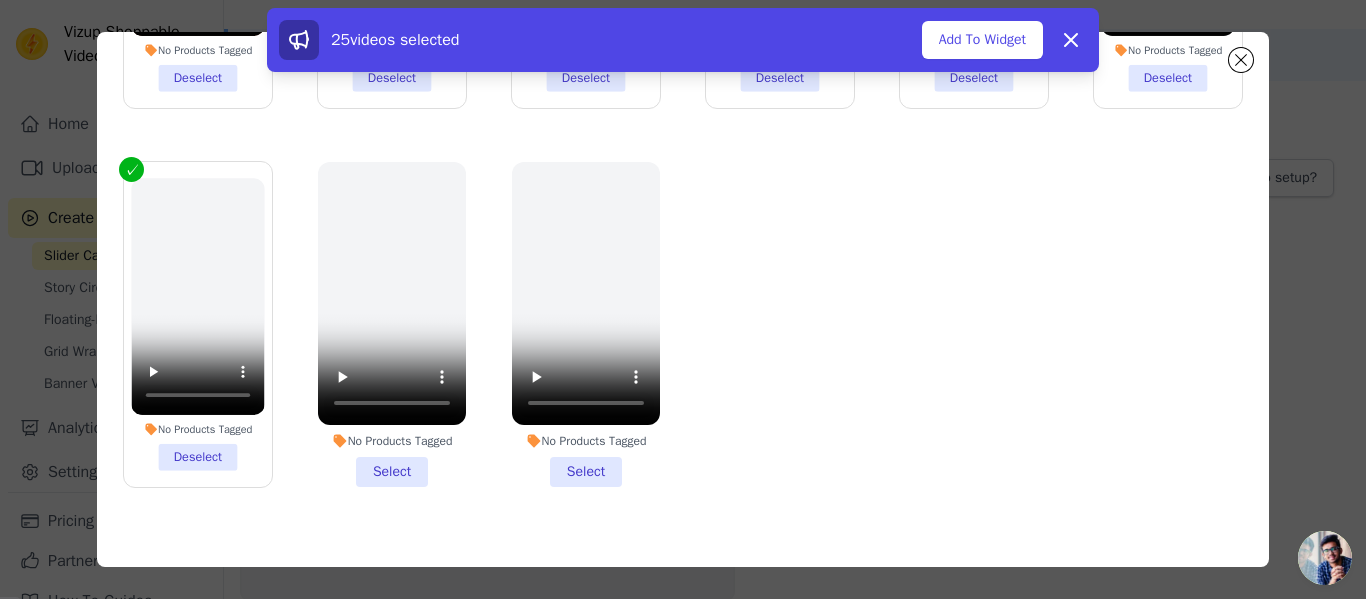 click on "No Products Tagged     Deselect" at bounding box center (197, 324) 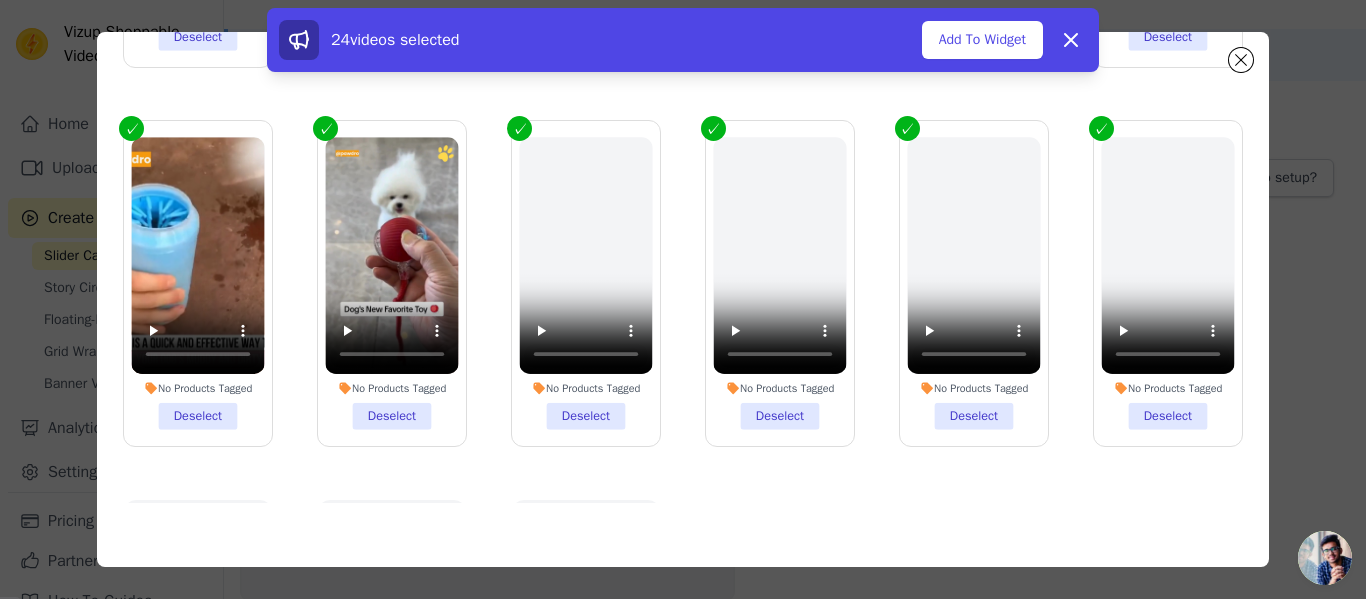 scroll, scrollTop: 933, scrollLeft: 0, axis: vertical 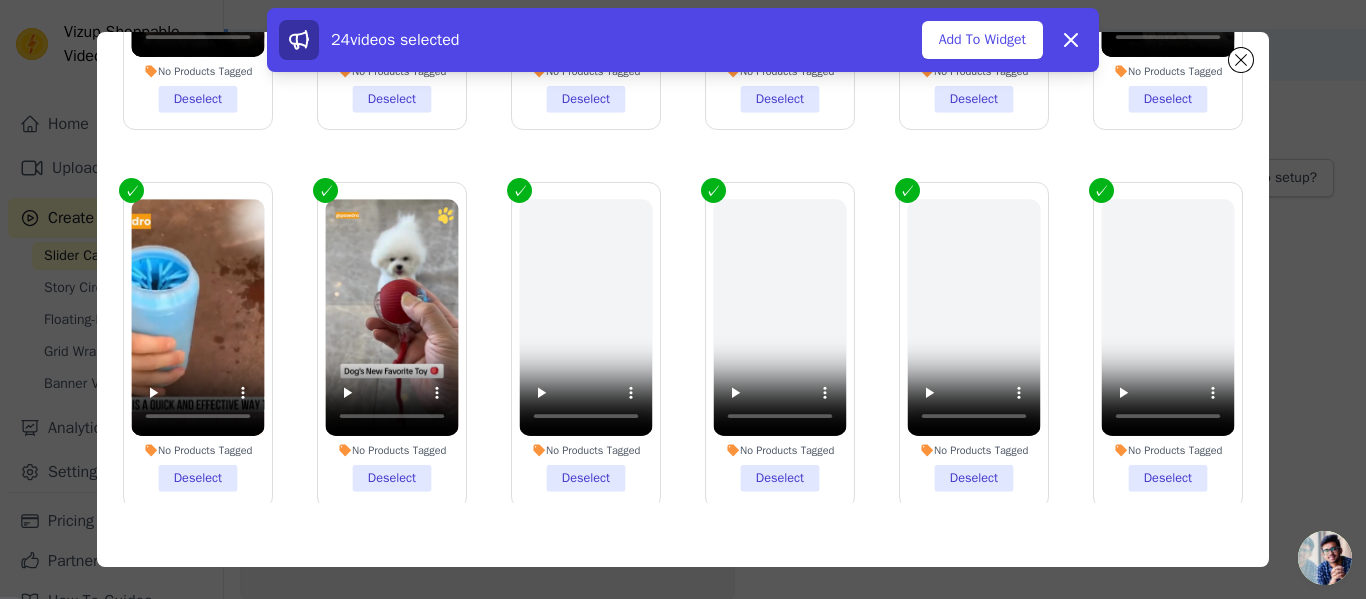 click on "No Products Tagged     Deselect" at bounding box center (1167, 345) 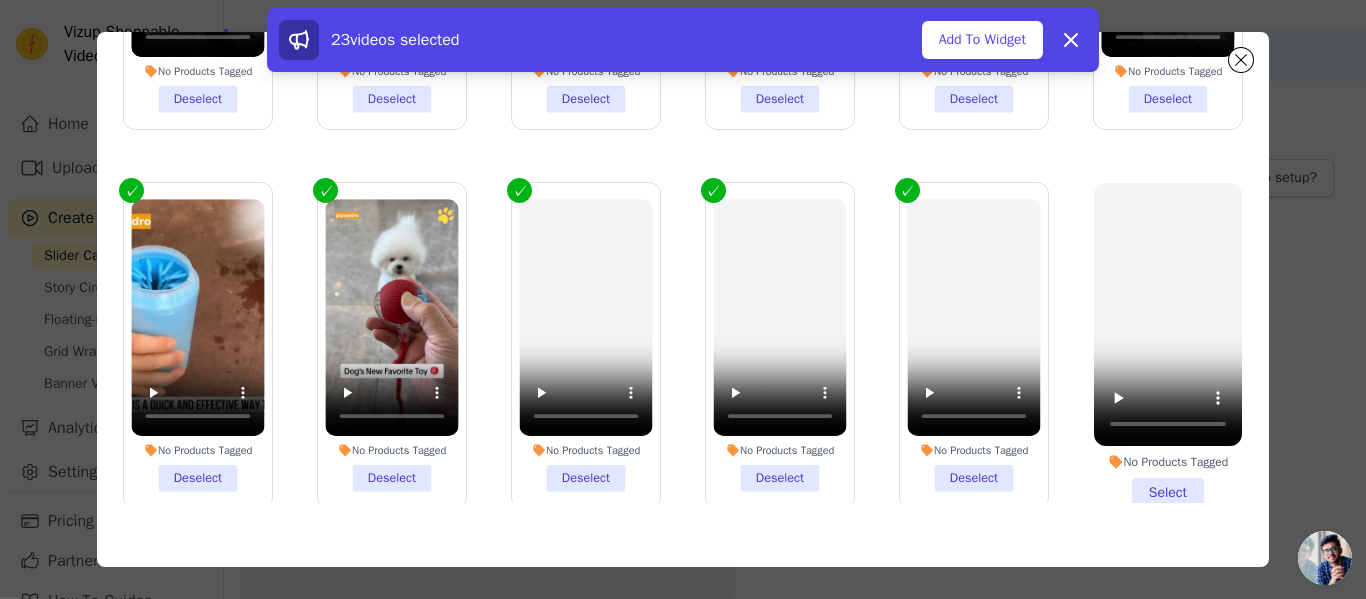 click on "No Products Tagged     Deselect" at bounding box center (973, 345) 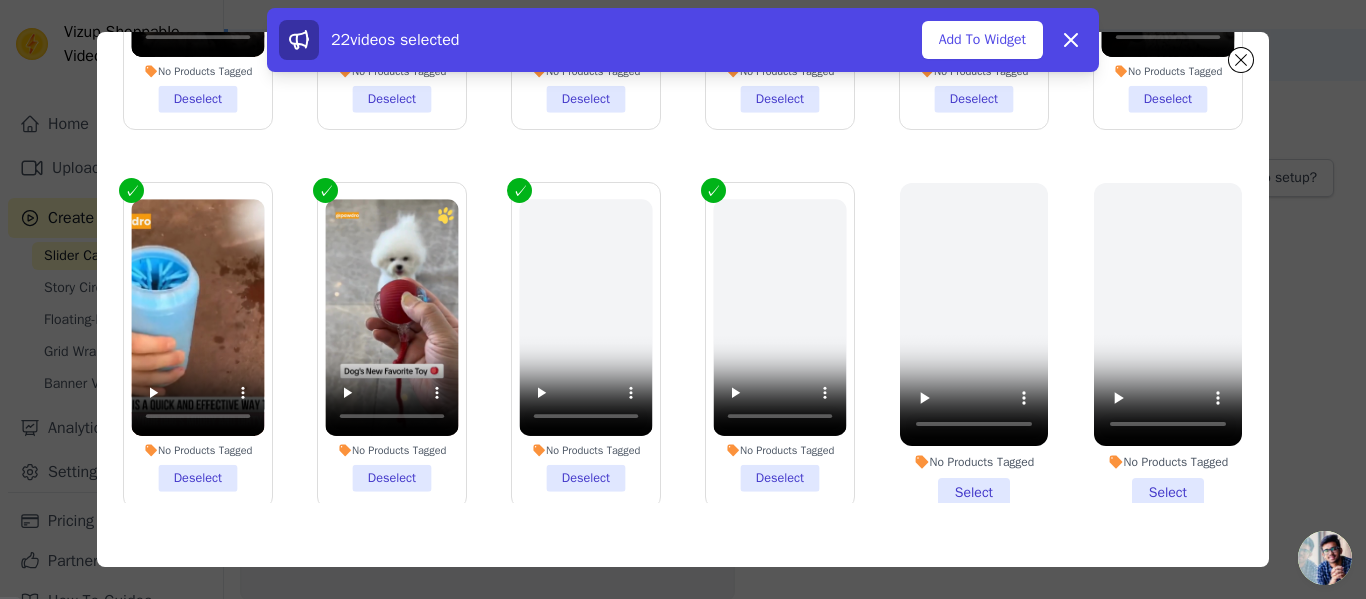 click on "No Products Tagged     Deselect" at bounding box center (780, 345) 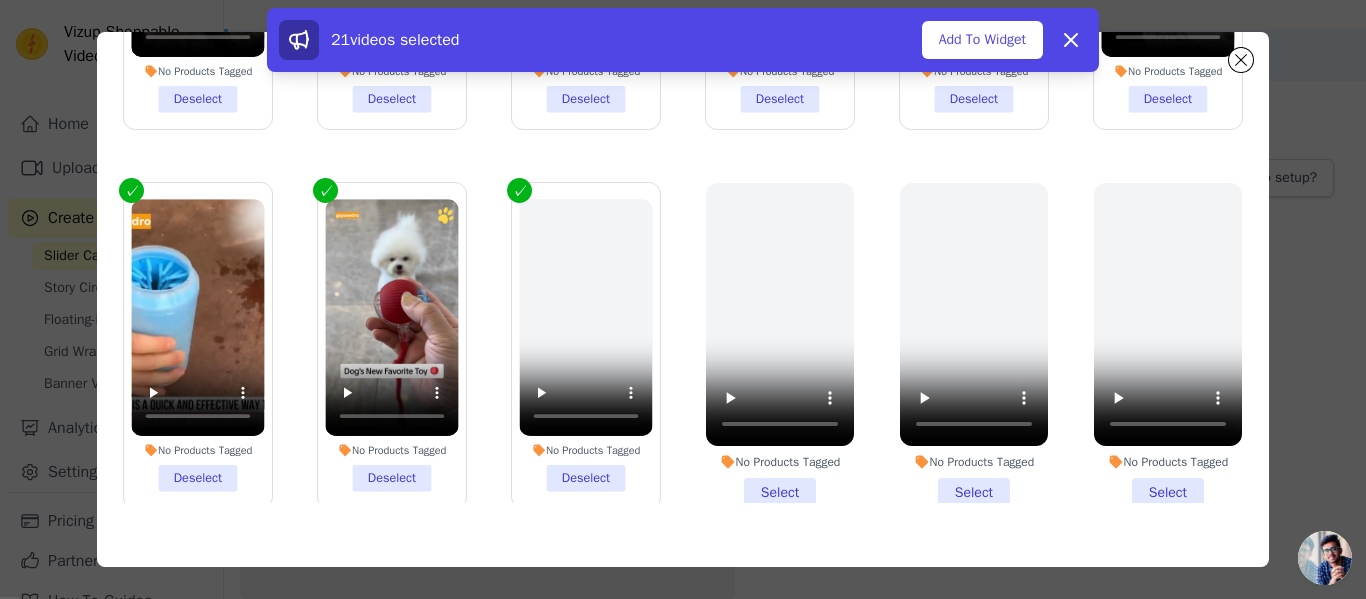 click on "No Products Tagged     Deselect" at bounding box center (585, 345) 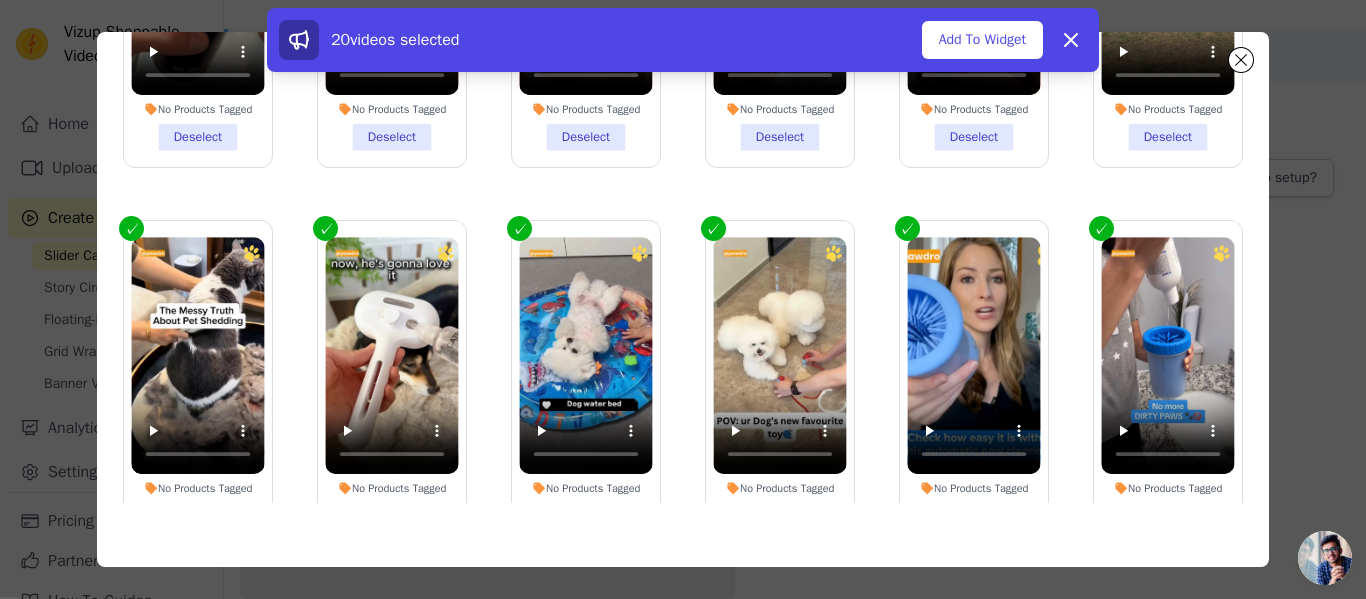 scroll, scrollTop: 433, scrollLeft: 0, axis: vertical 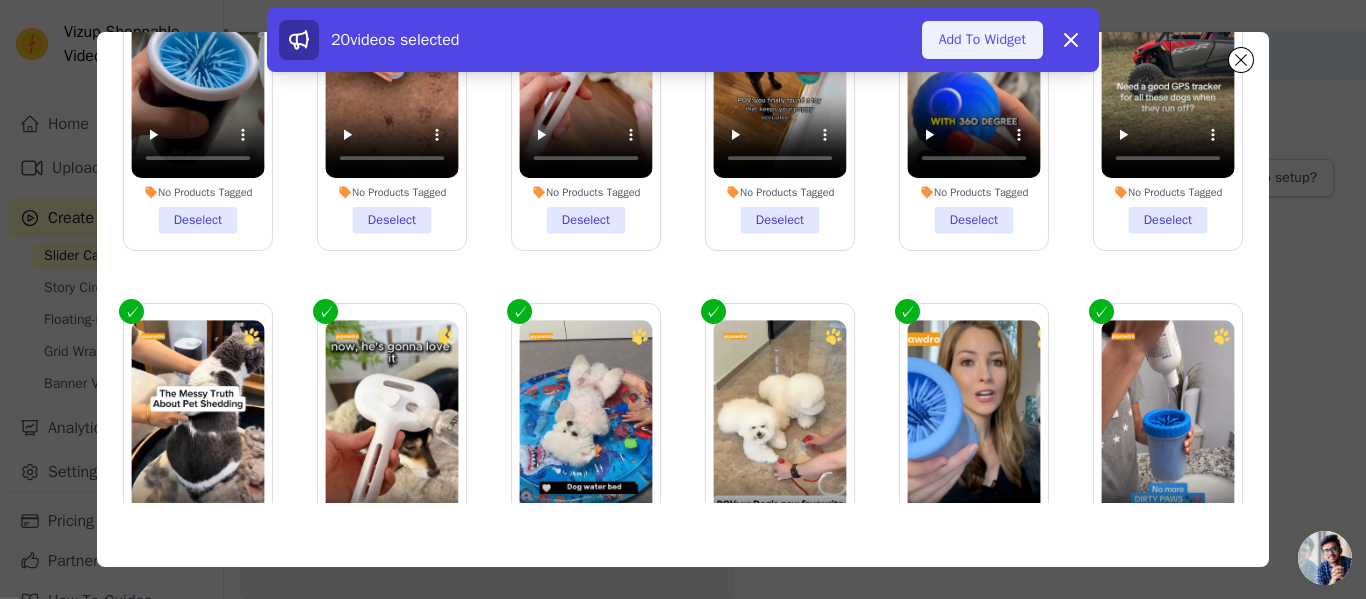 click on "Add To Widget" at bounding box center (982, 40) 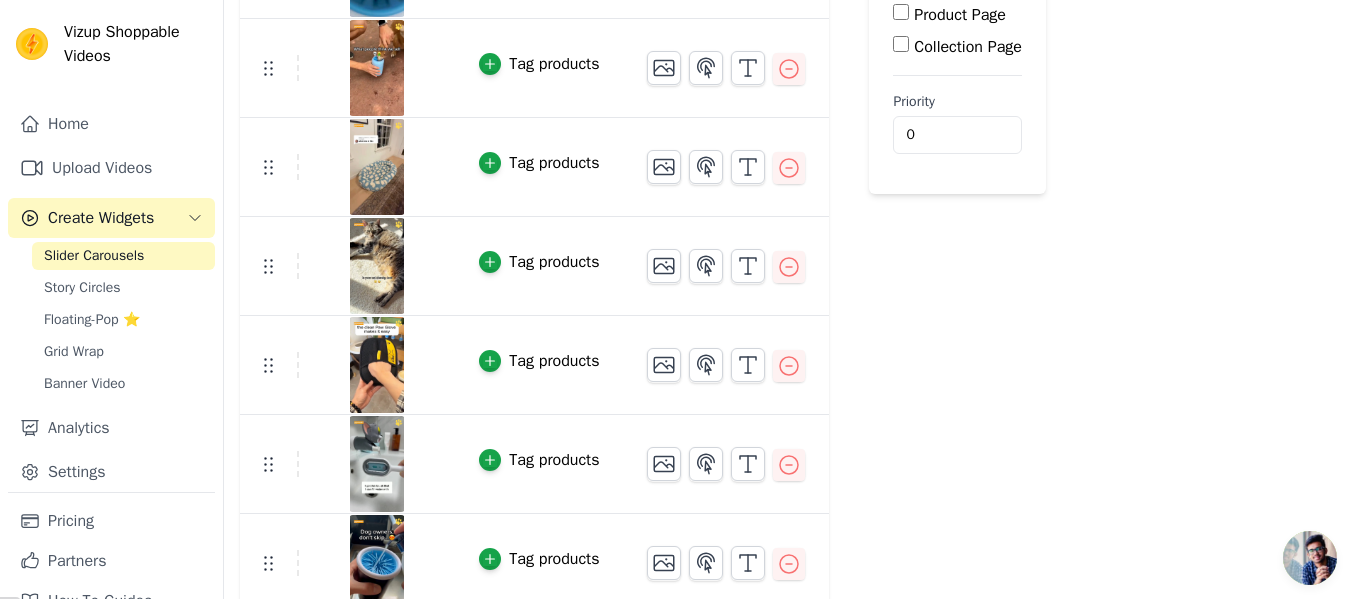 scroll, scrollTop: 0, scrollLeft: 0, axis: both 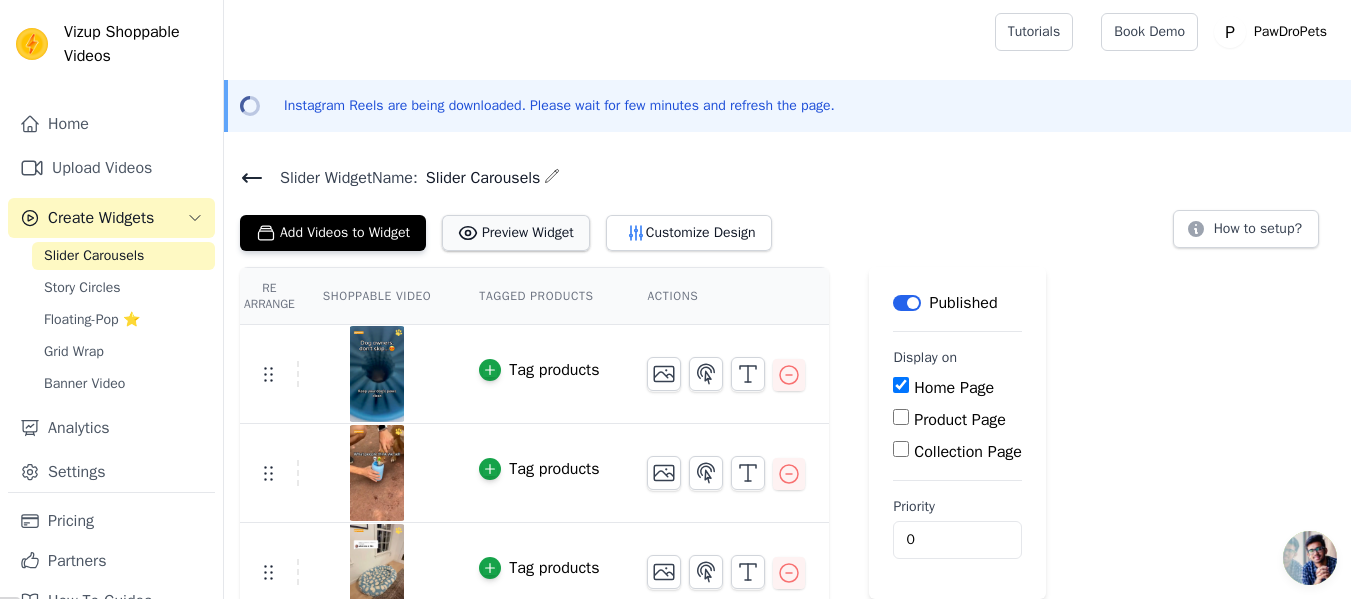 click on "Preview Widget" at bounding box center [516, 233] 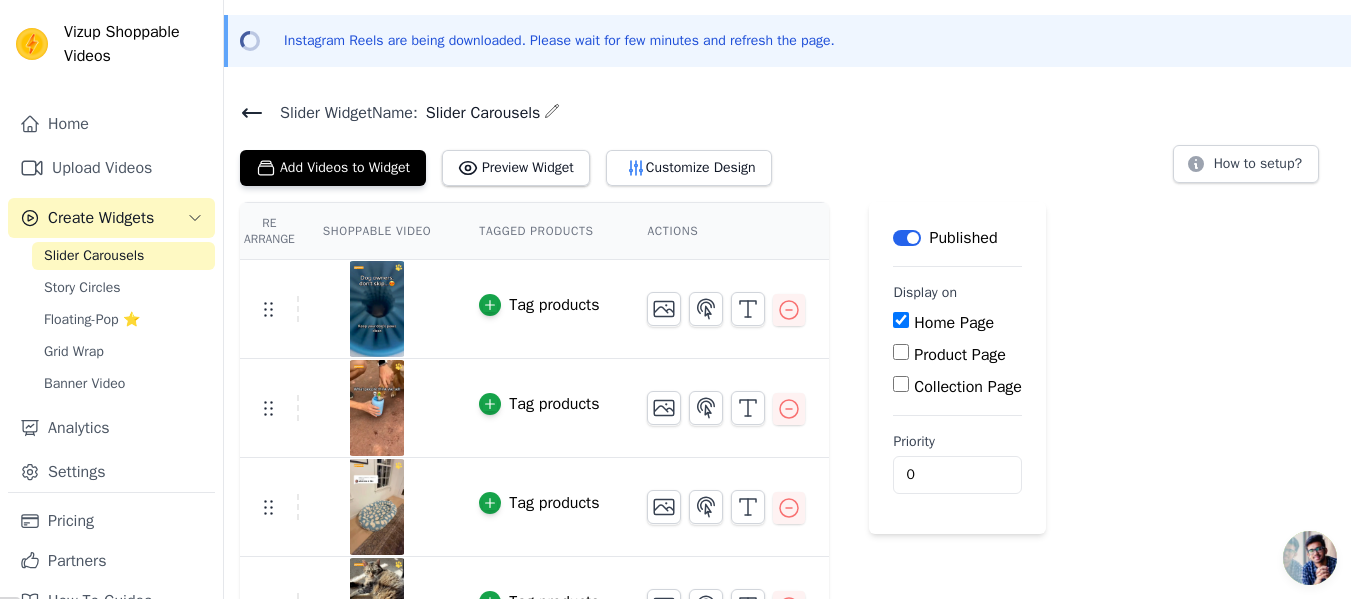 scroll, scrollTop: 100, scrollLeft: 0, axis: vertical 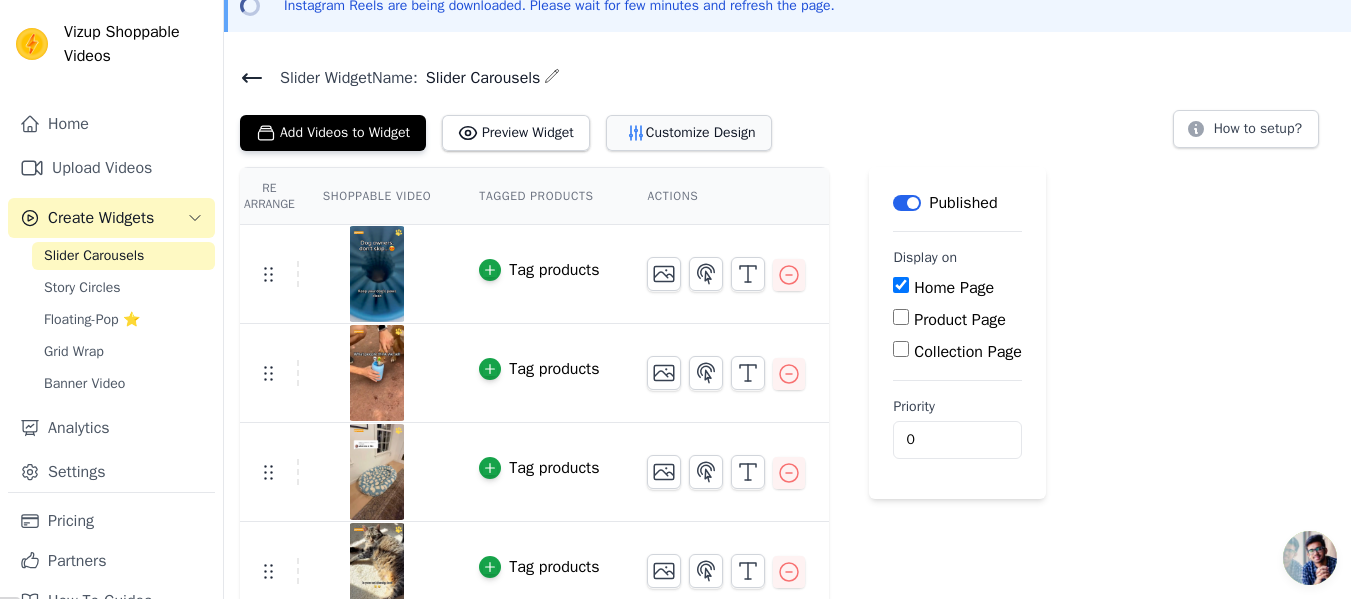 click on "Customize Design" at bounding box center [689, 133] 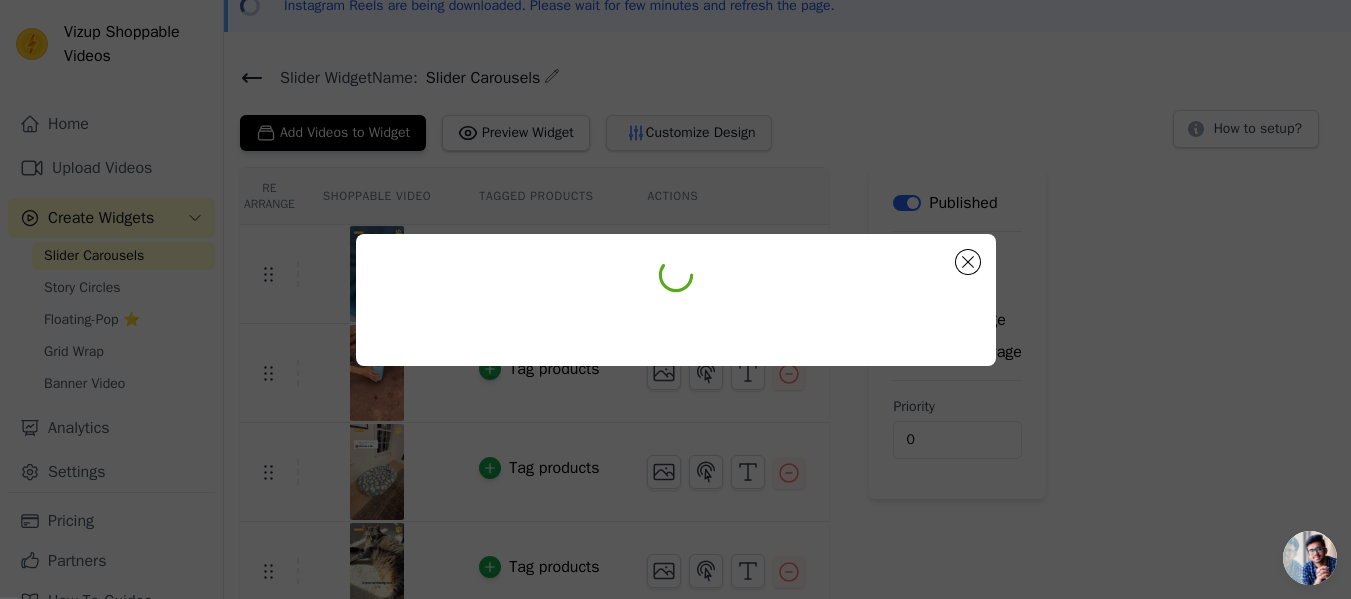 scroll, scrollTop: 100, scrollLeft: 0, axis: vertical 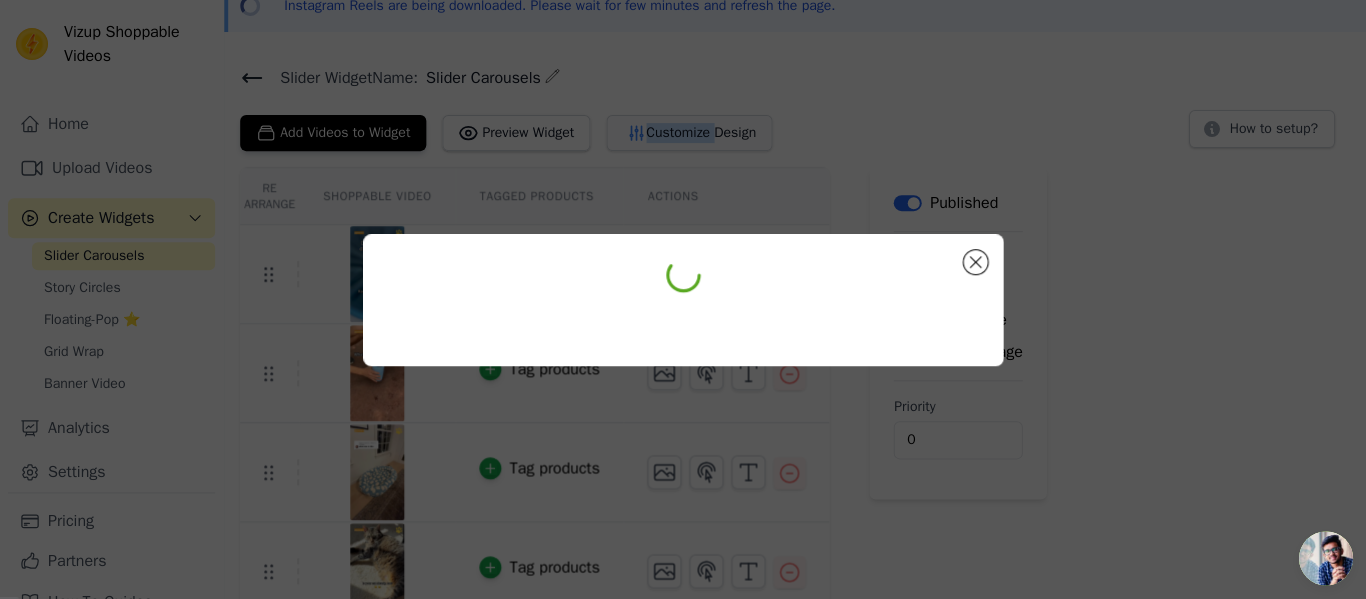 click at bounding box center [683, 299] 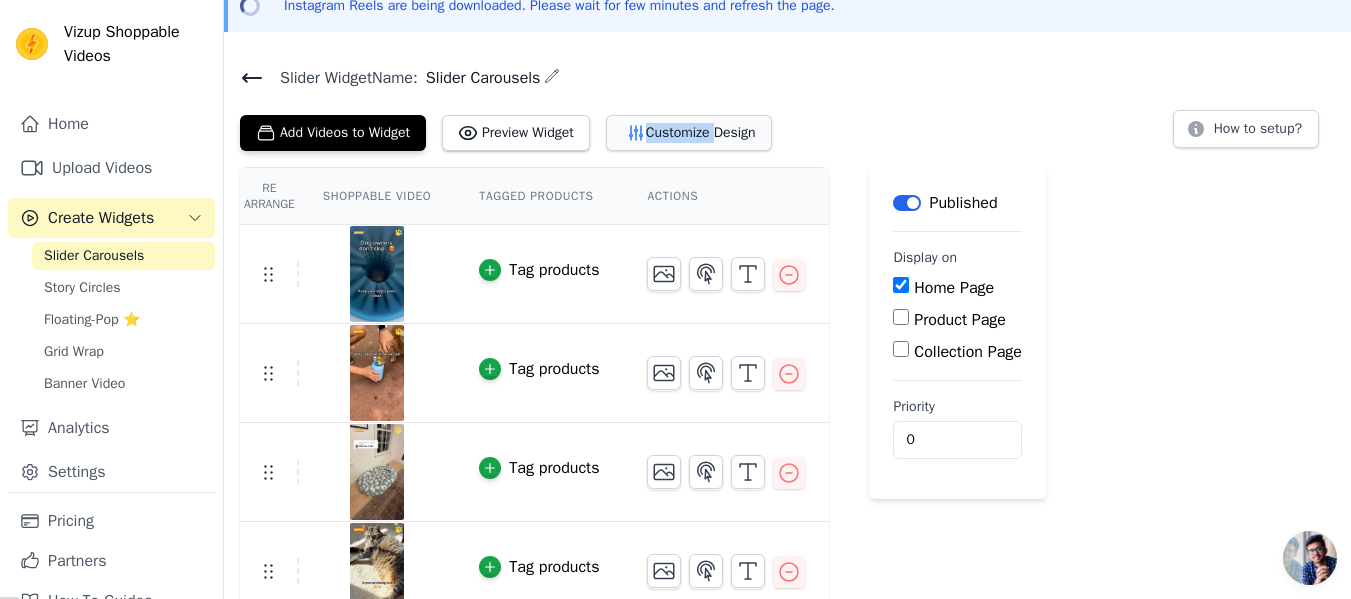 click on "Customize Design" at bounding box center [689, 133] 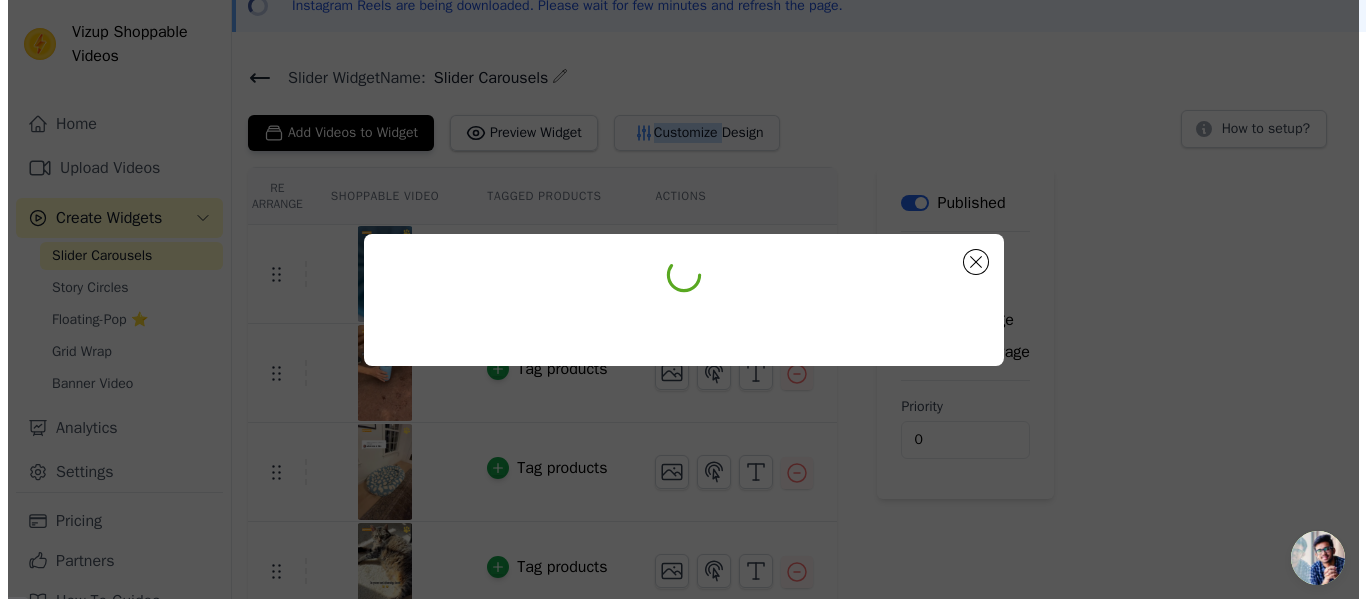 scroll, scrollTop: 0, scrollLeft: 0, axis: both 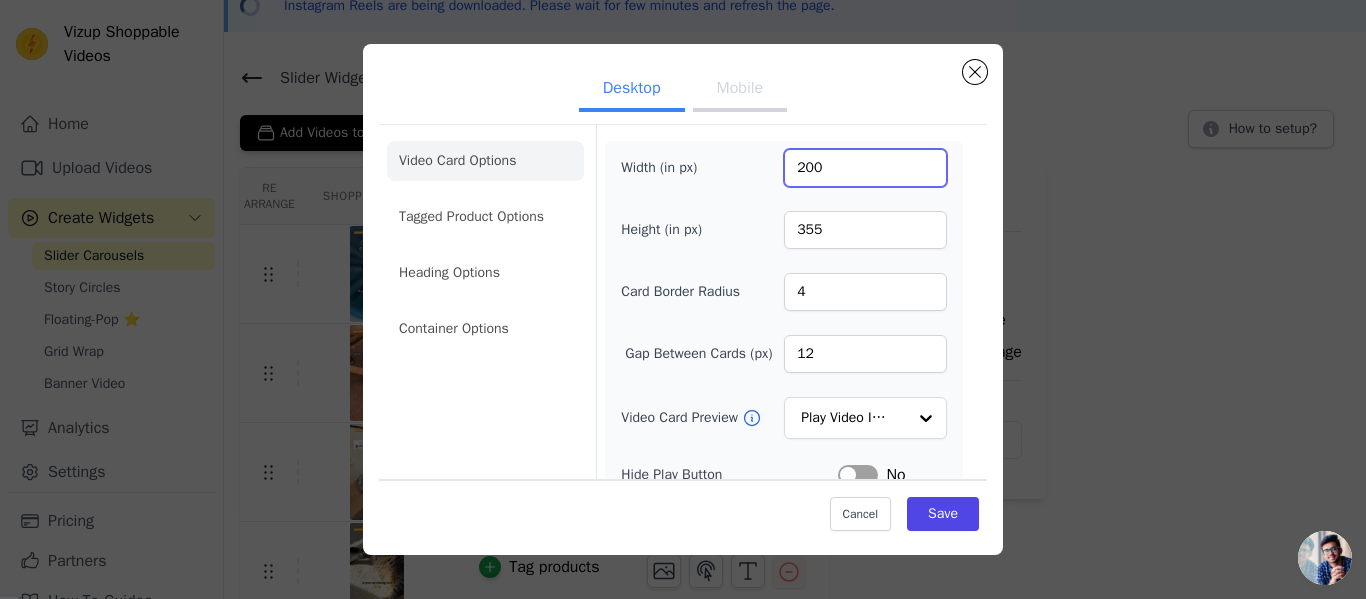 click on "200" at bounding box center [865, 168] 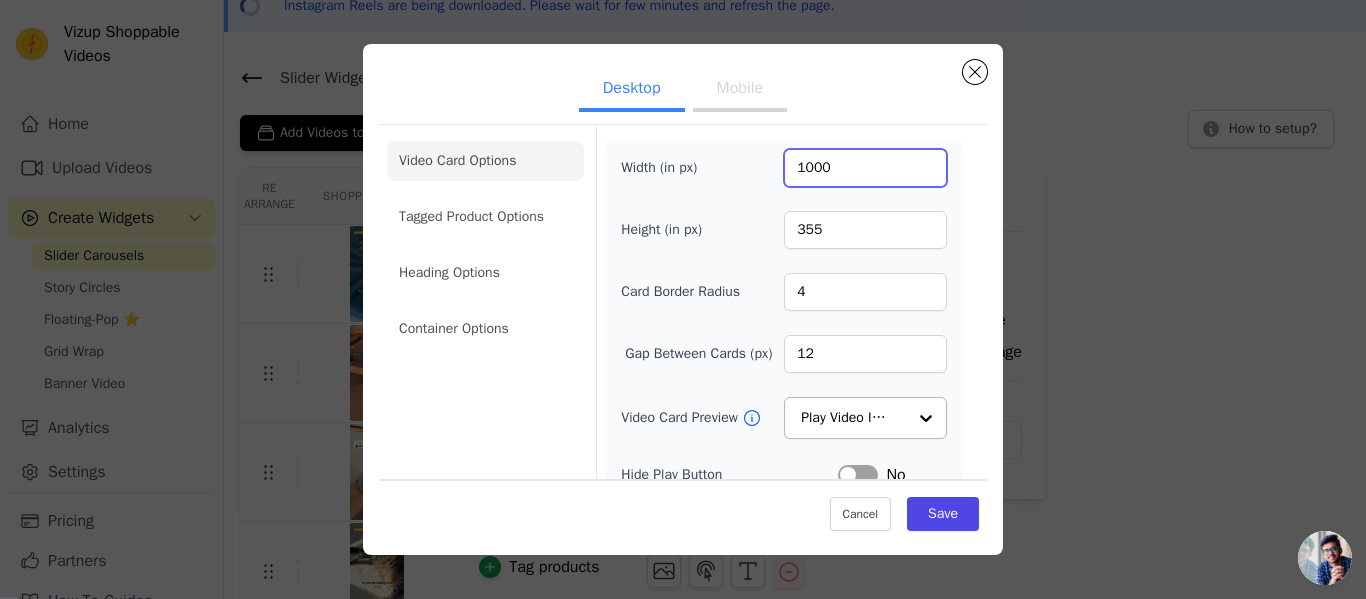 type on "1000" 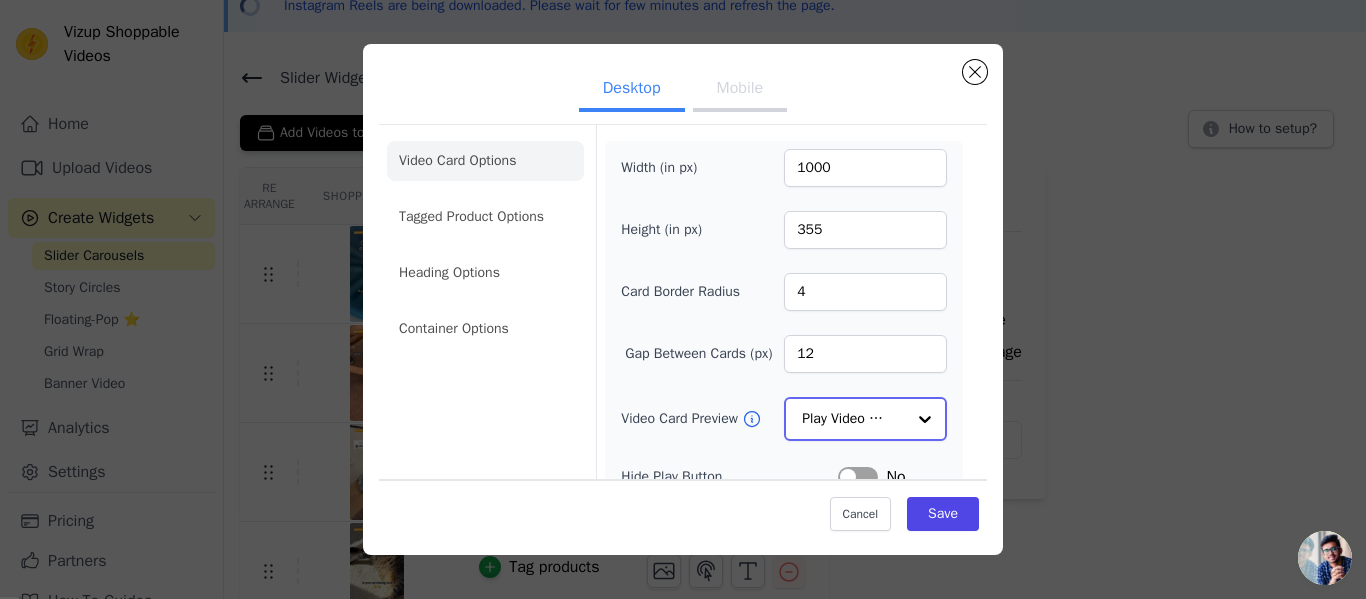 click on "Video Card Preview" 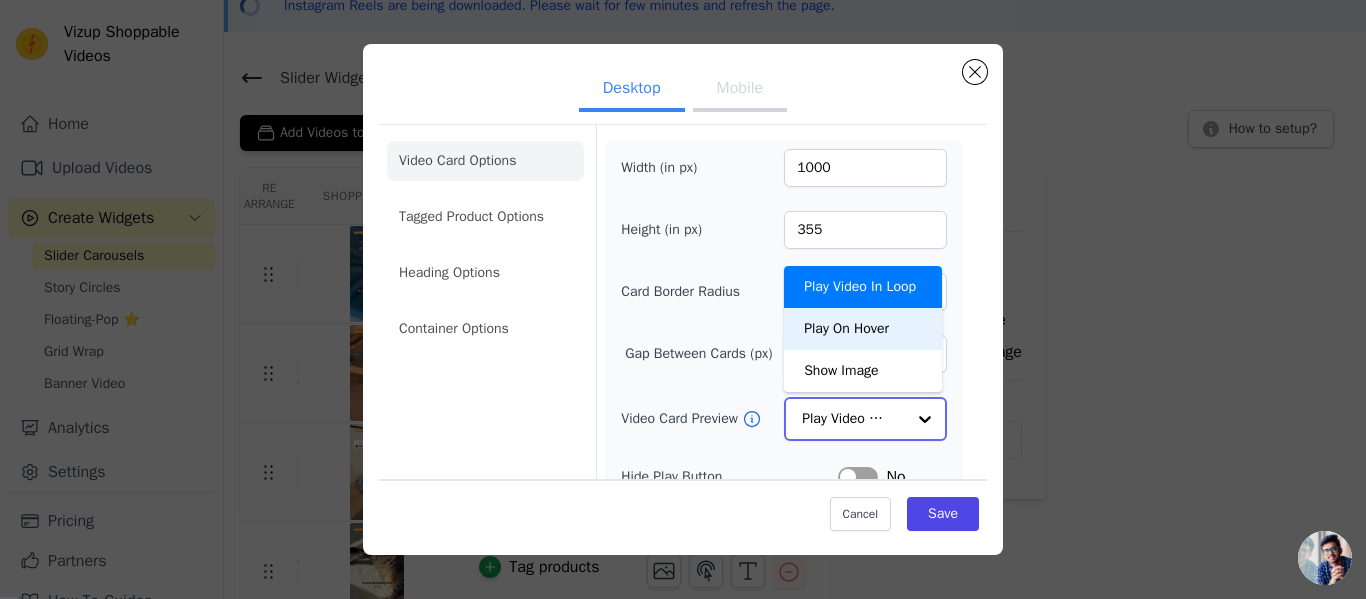 click on "Play On Hover" at bounding box center [863, 329] 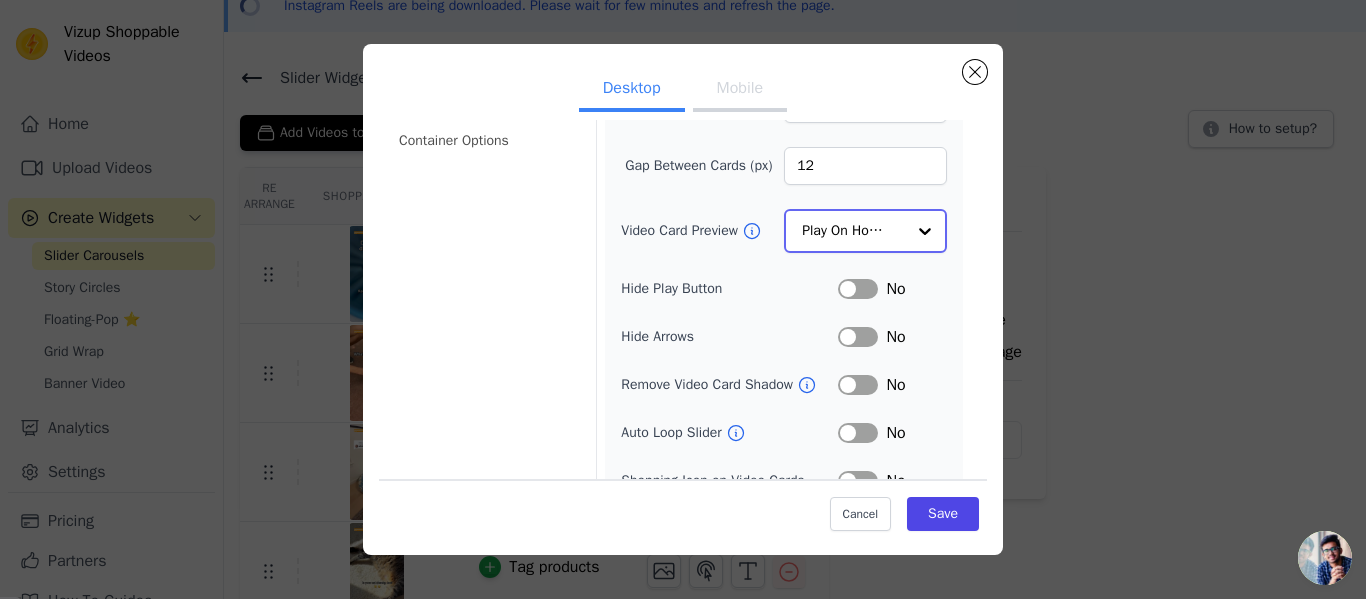 scroll, scrollTop: 200, scrollLeft: 0, axis: vertical 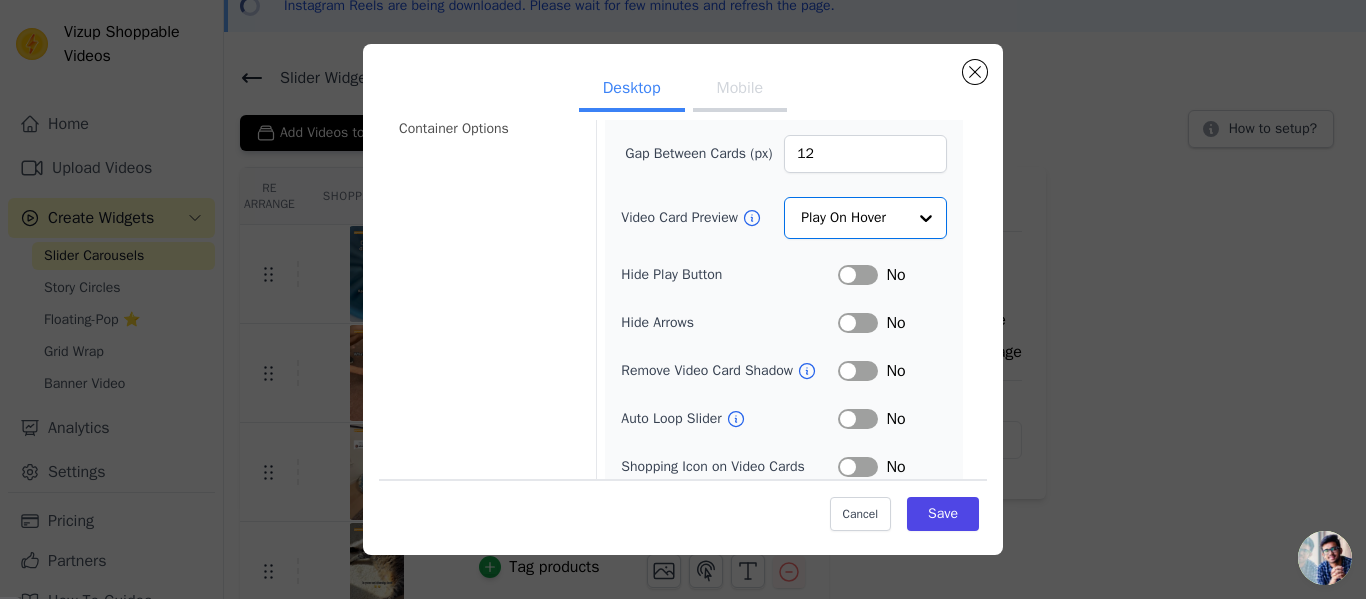 click on "Label" at bounding box center (858, 275) 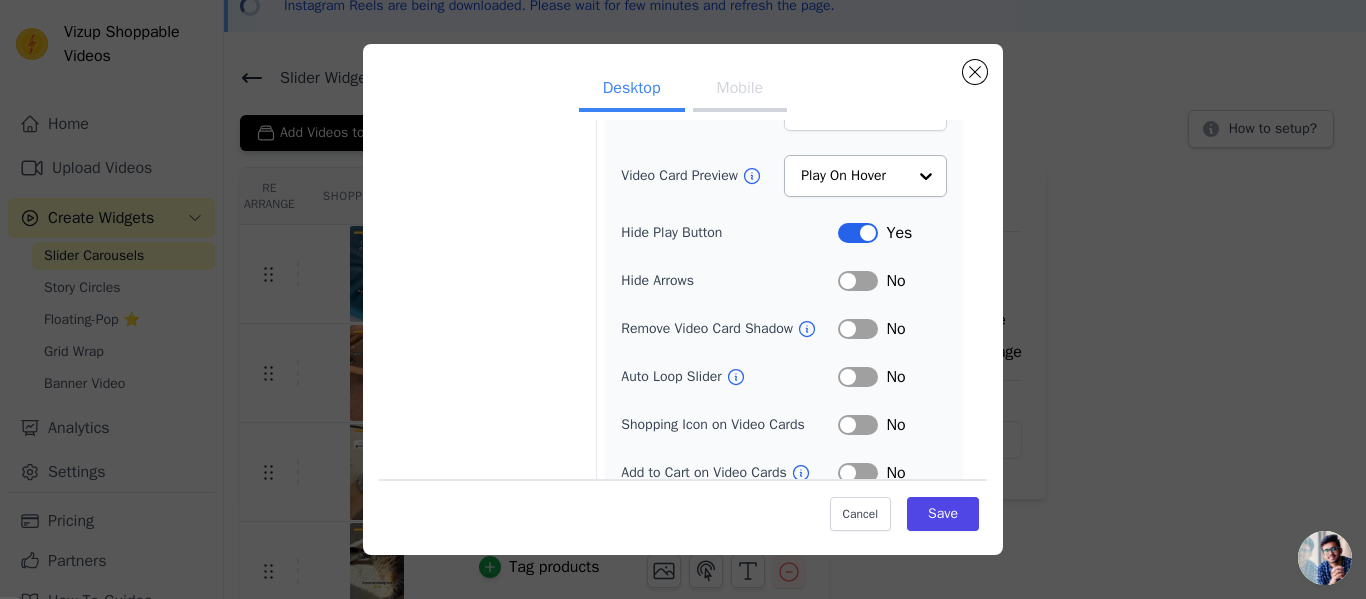 scroll, scrollTop: 264, scrollLeft: 0, axis: vertical 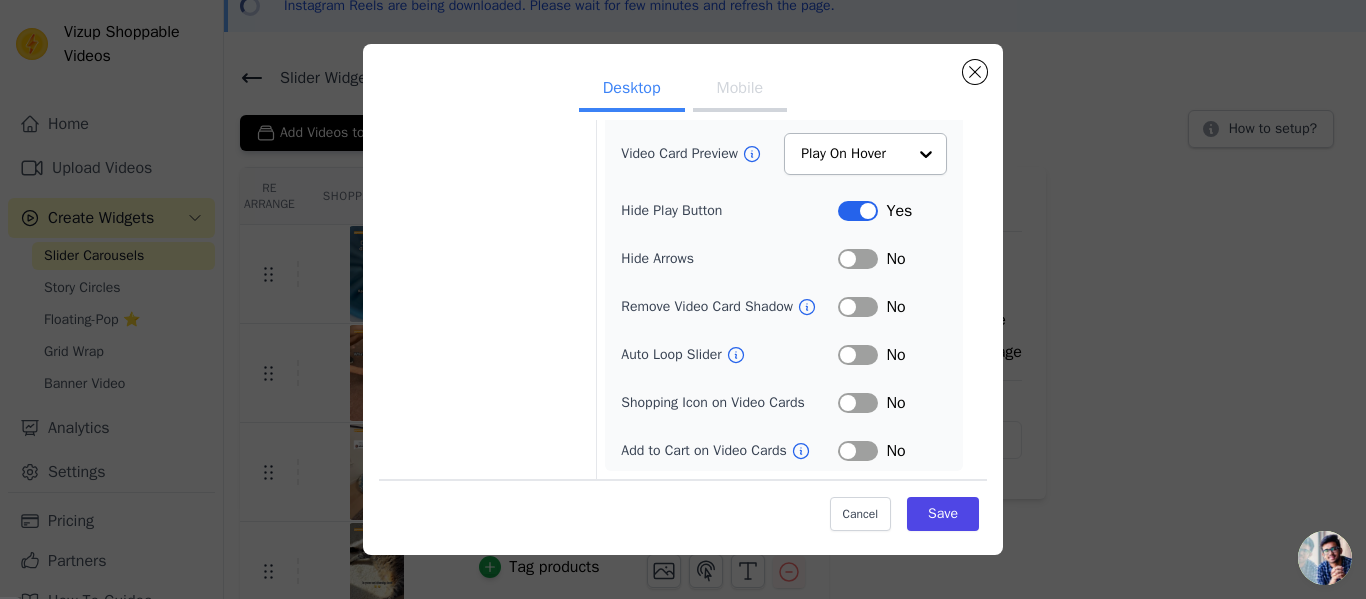 click on "Label" at bounding box center [858, 355] 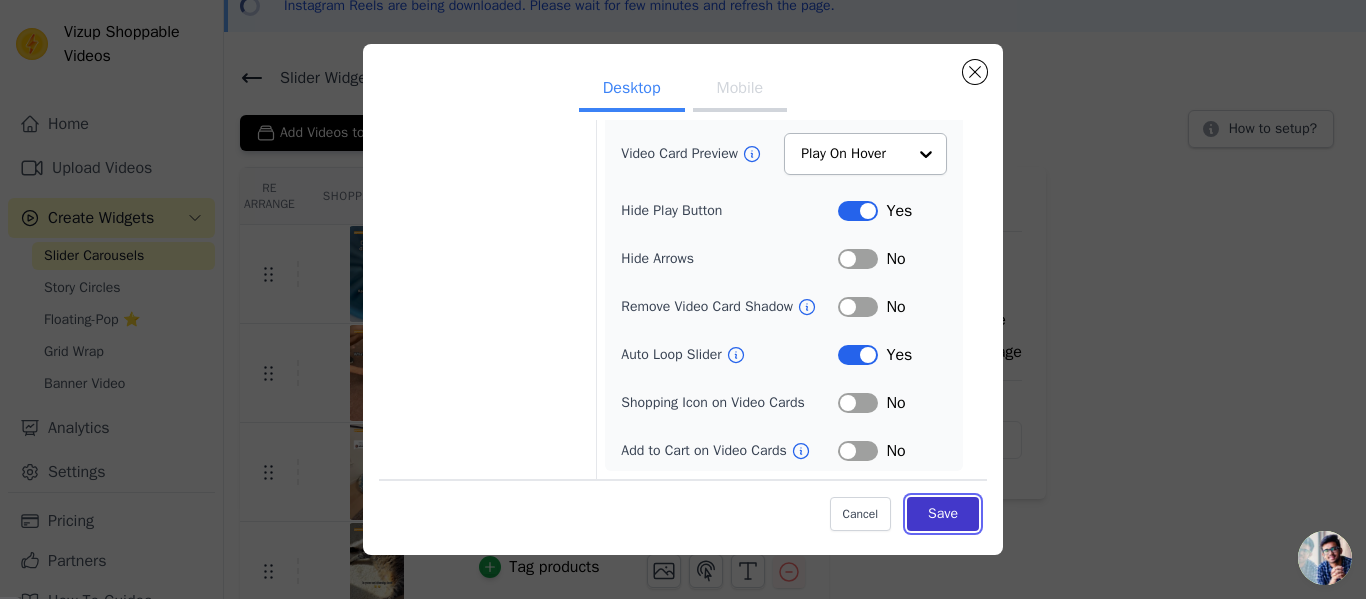 click on "Save" at bounding box center [943, 514] 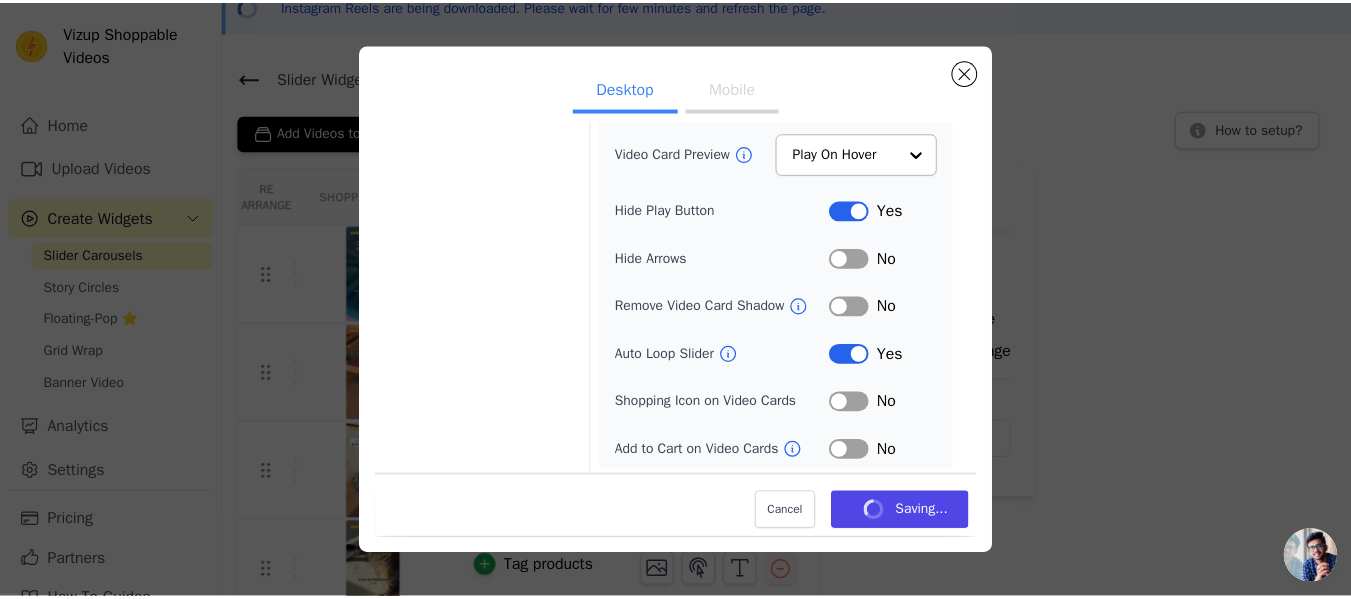 scroll, scrollTop: 100, scrollLeft: 0, axis: vertical 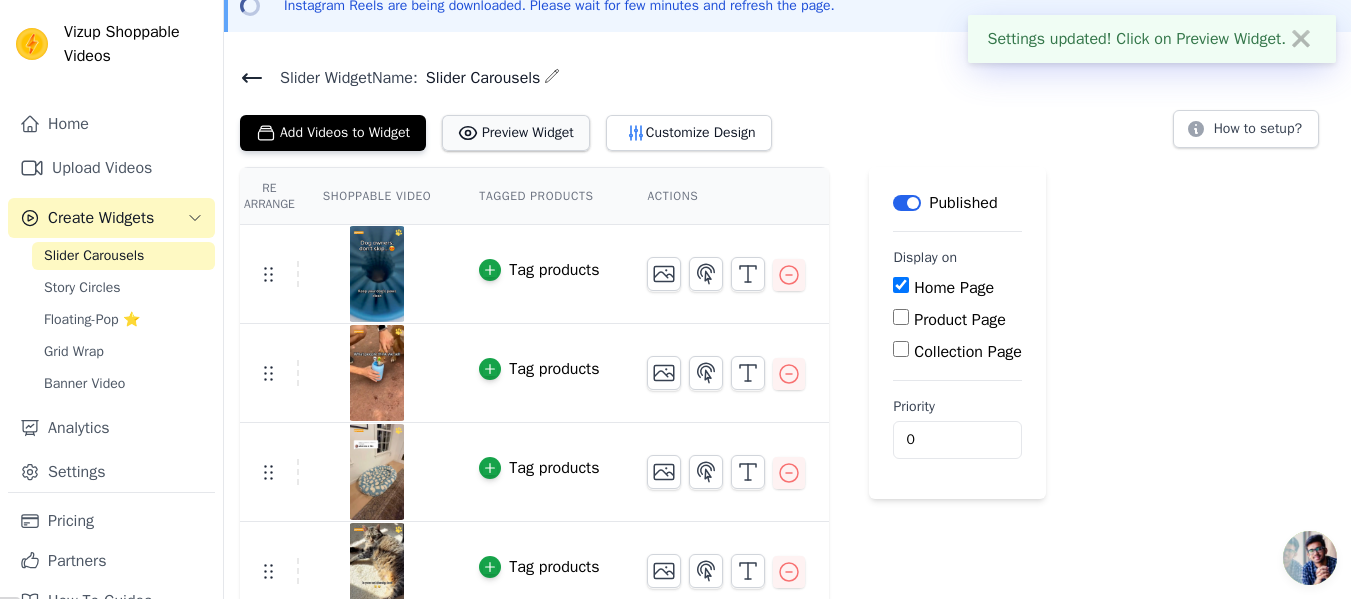 click on "Preview Widget" at bounding box center (516, 133) 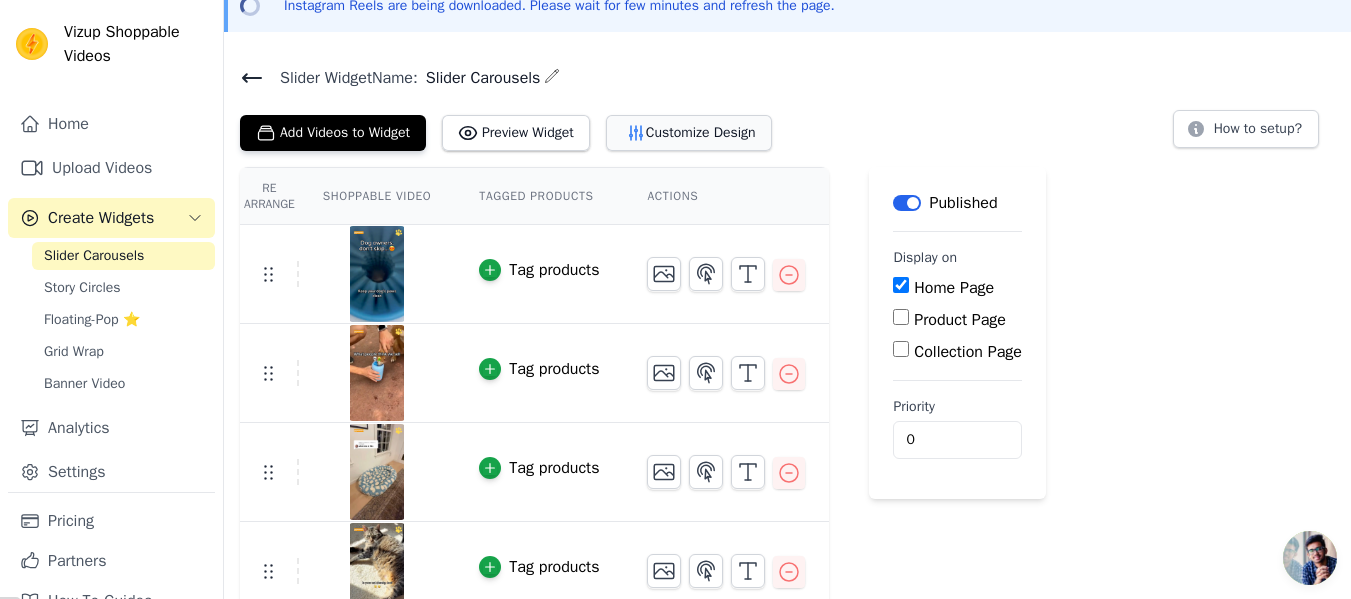 click on "Customize Design" at bounding box center [689, 133] 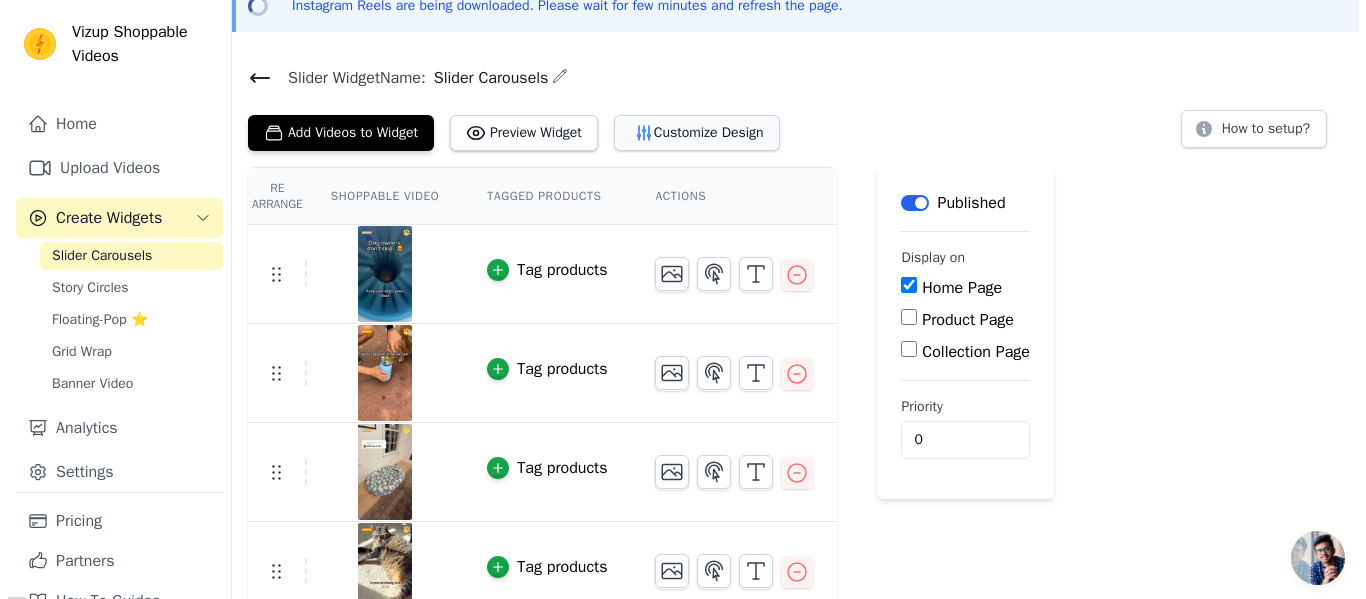 scroll, scrollTop: 0, scrollLeft: 0, axis: both 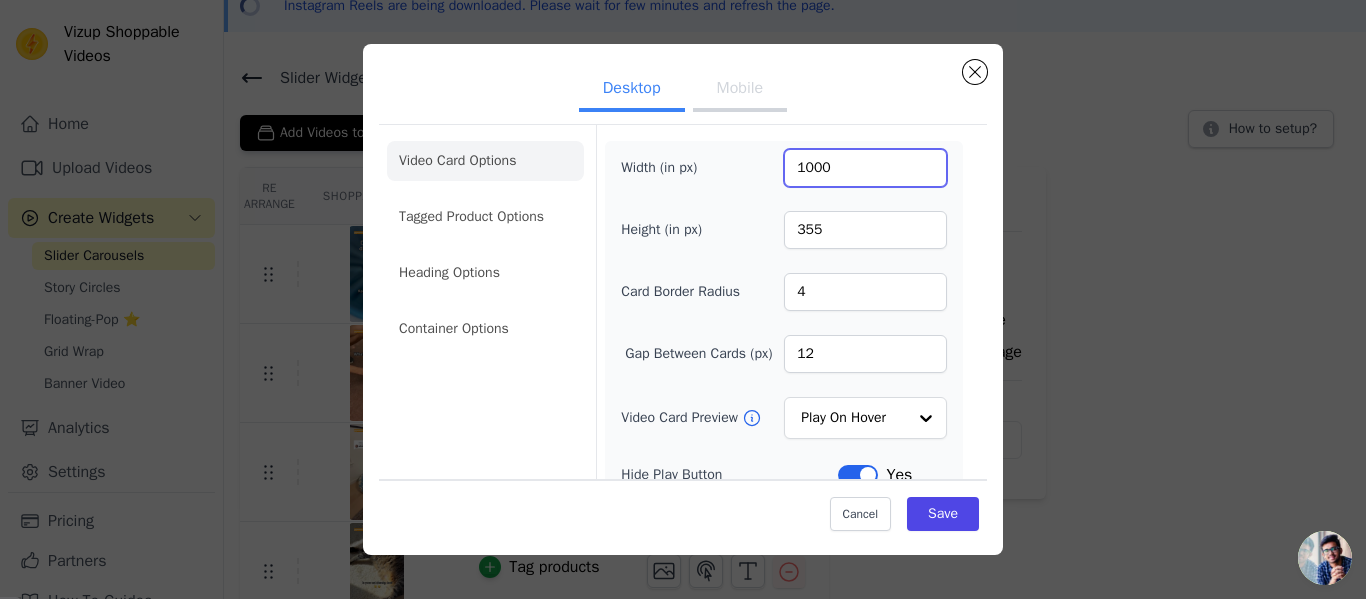 drag, startPoint x: 834, startPoint y: 177, endPoint x: 730, endPoint y: 171, distance: 104.172935 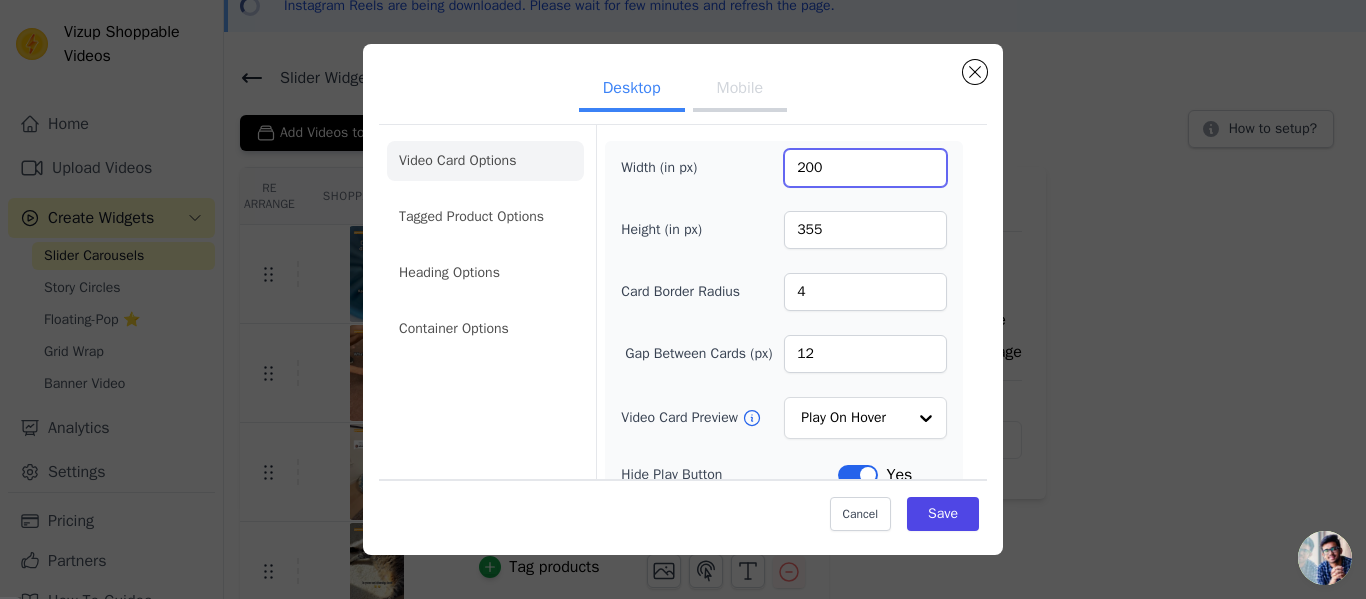 type on "200" 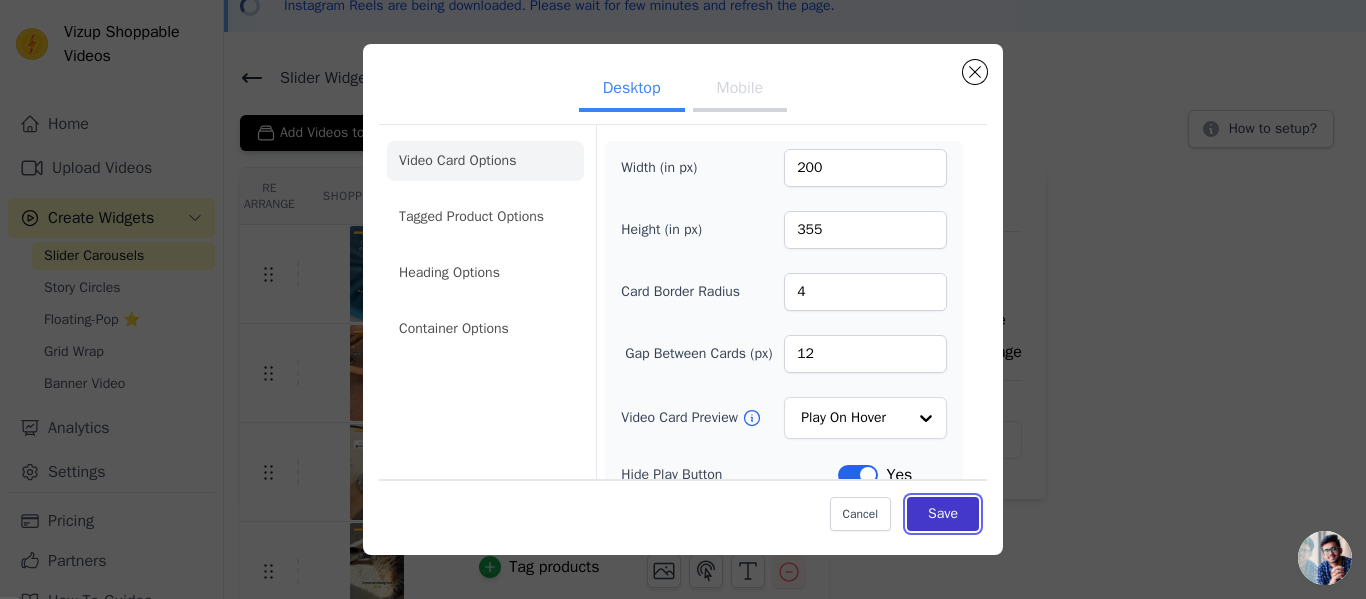 click on "Save" at bounding box center (943, 514) 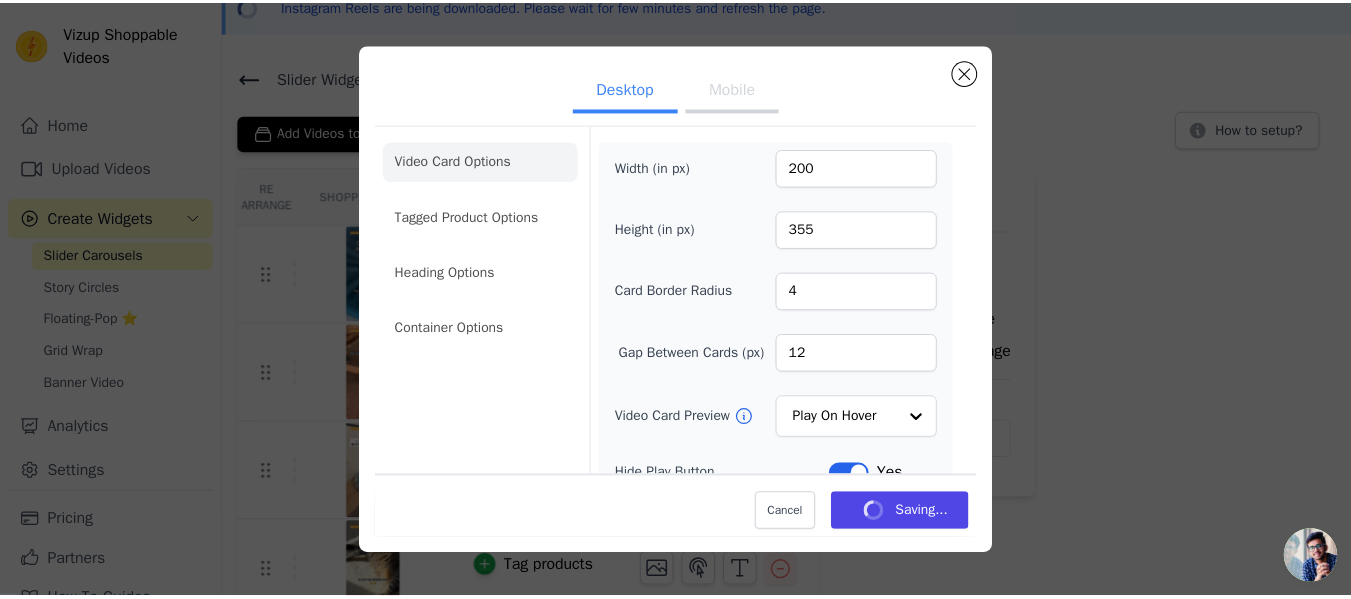 scroll, scrollTop: 100, scrollLeft: 0, axis: vertical 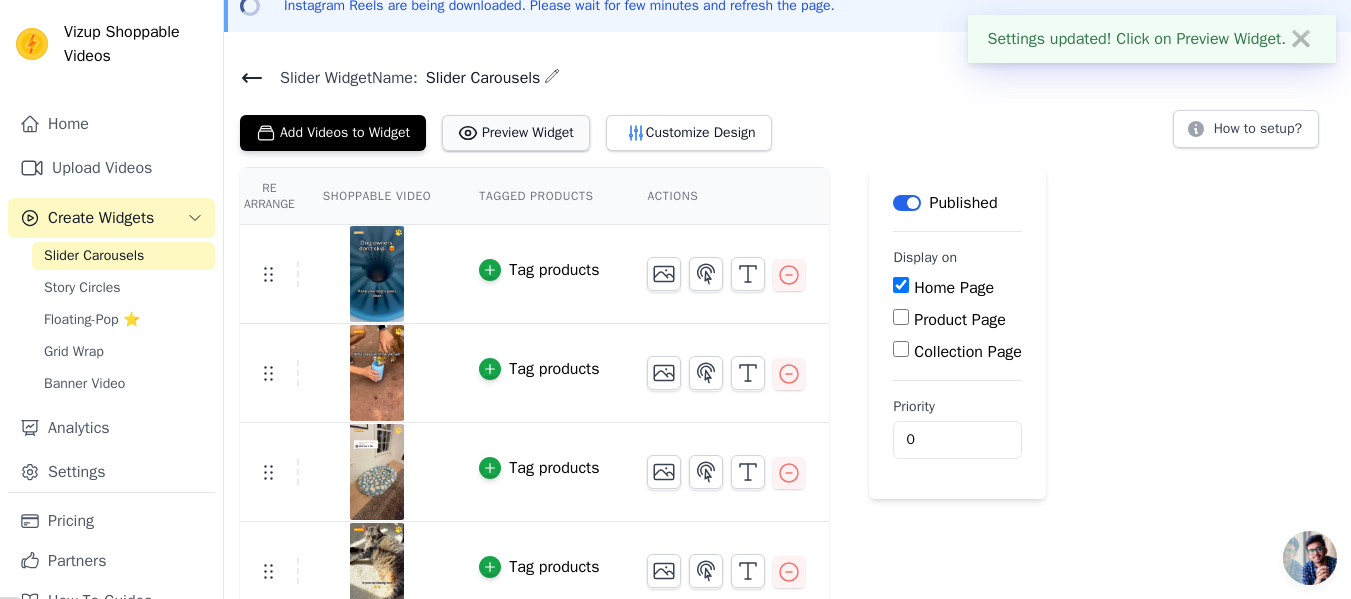 click on "Preview Widget" at bounding box center [516, 133] 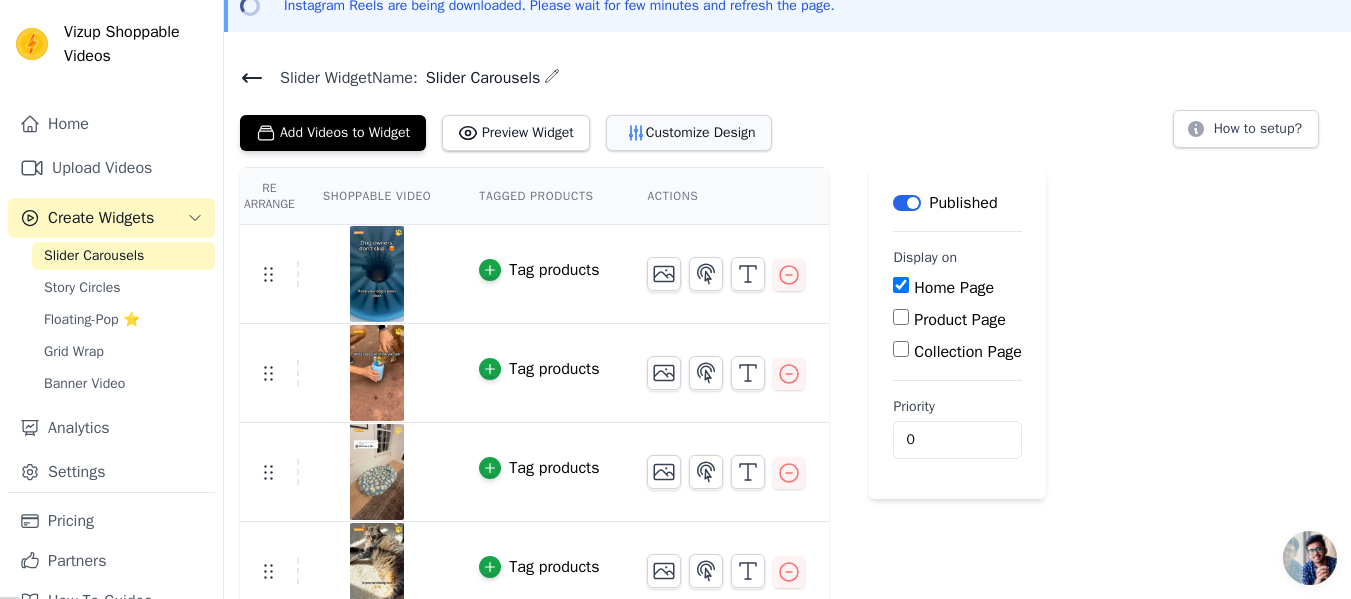 click on "Customize Design" at bounding box center [689, 133] 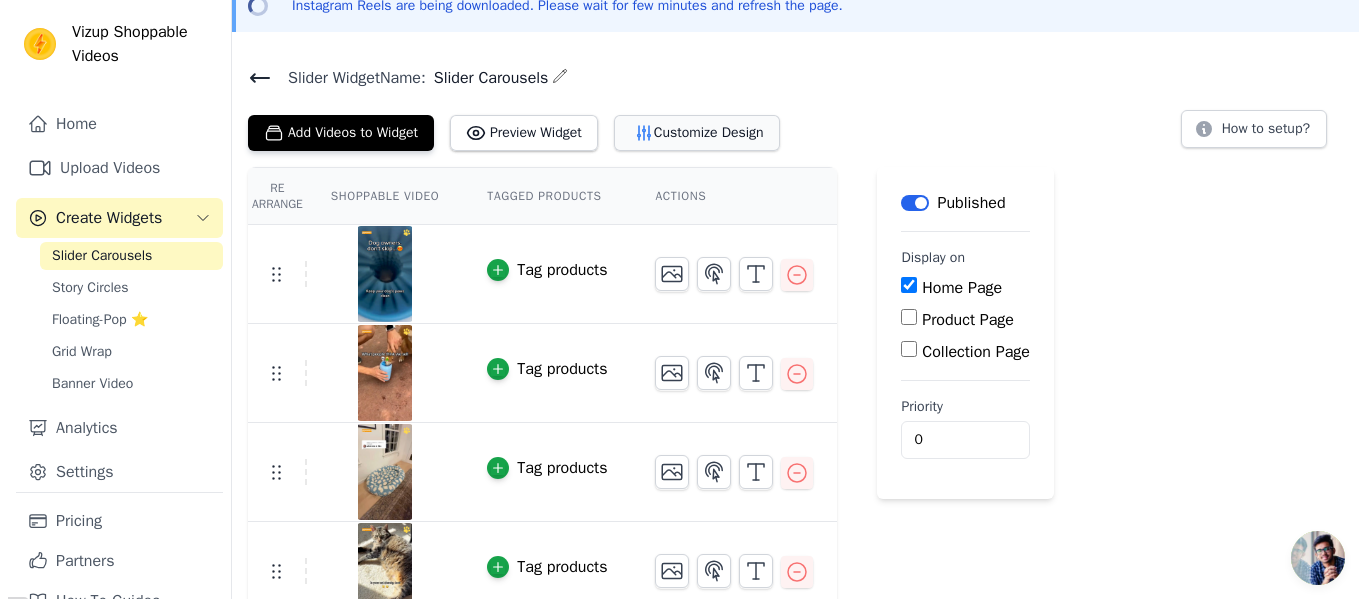 scroll, scrollTop: 0, scrollLeft: 0, axis: both 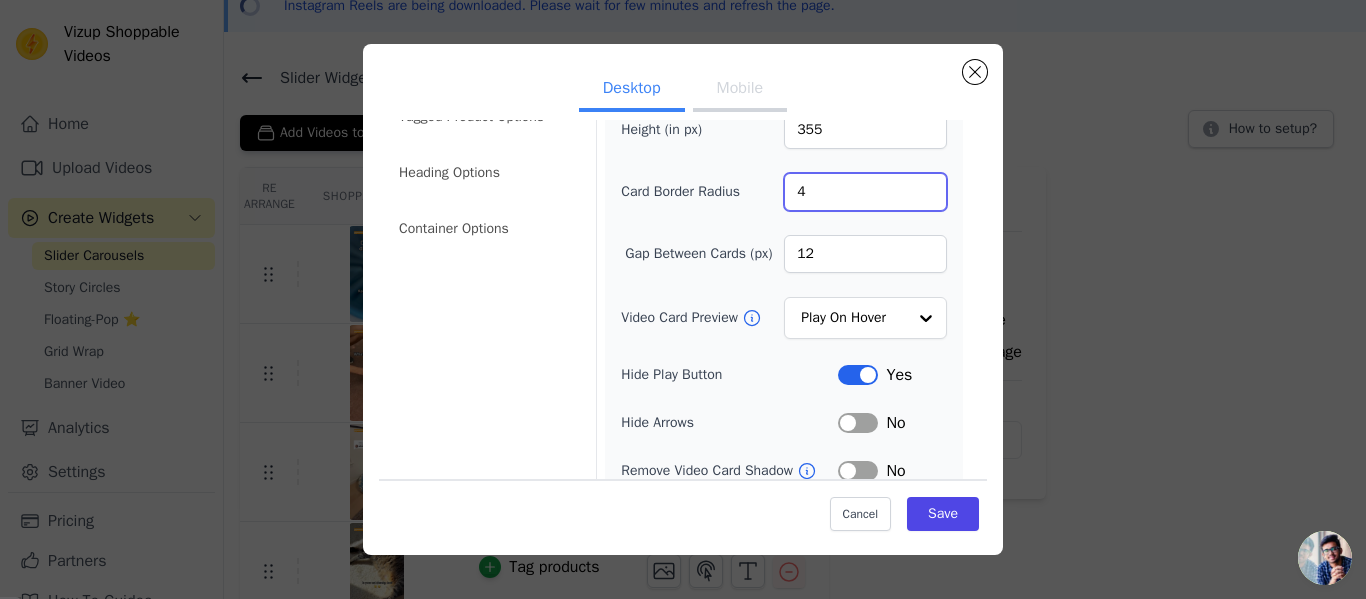 type on "5" 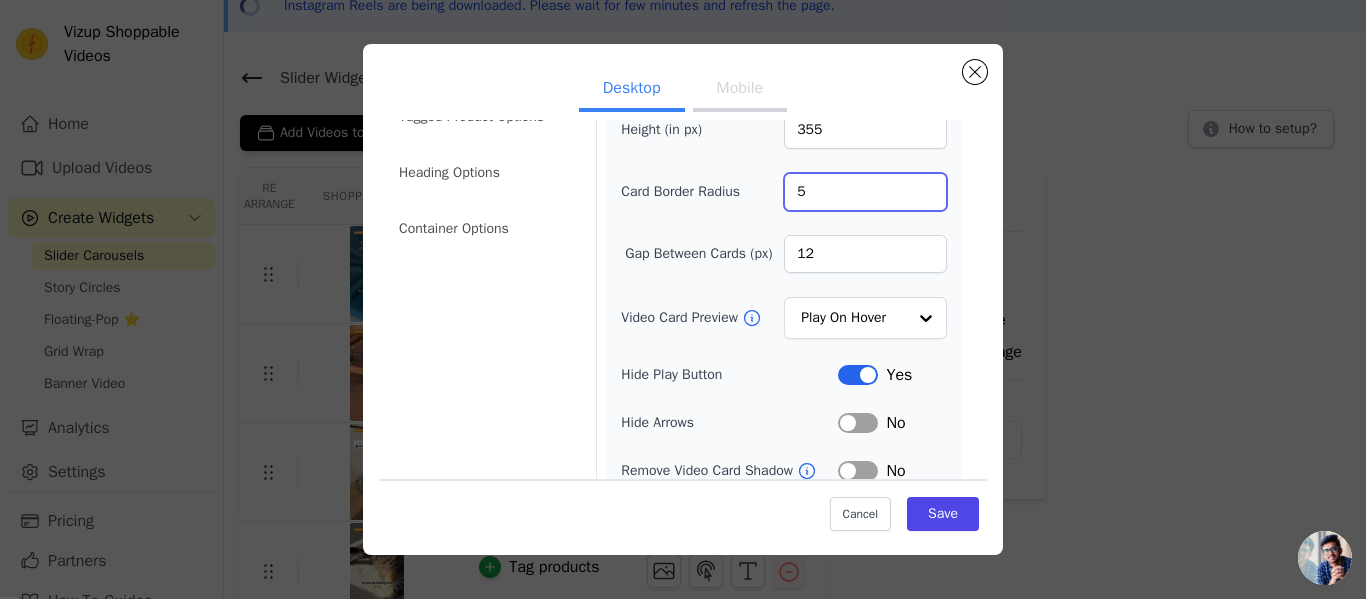 click on "5" at bounding box center (865, 192) 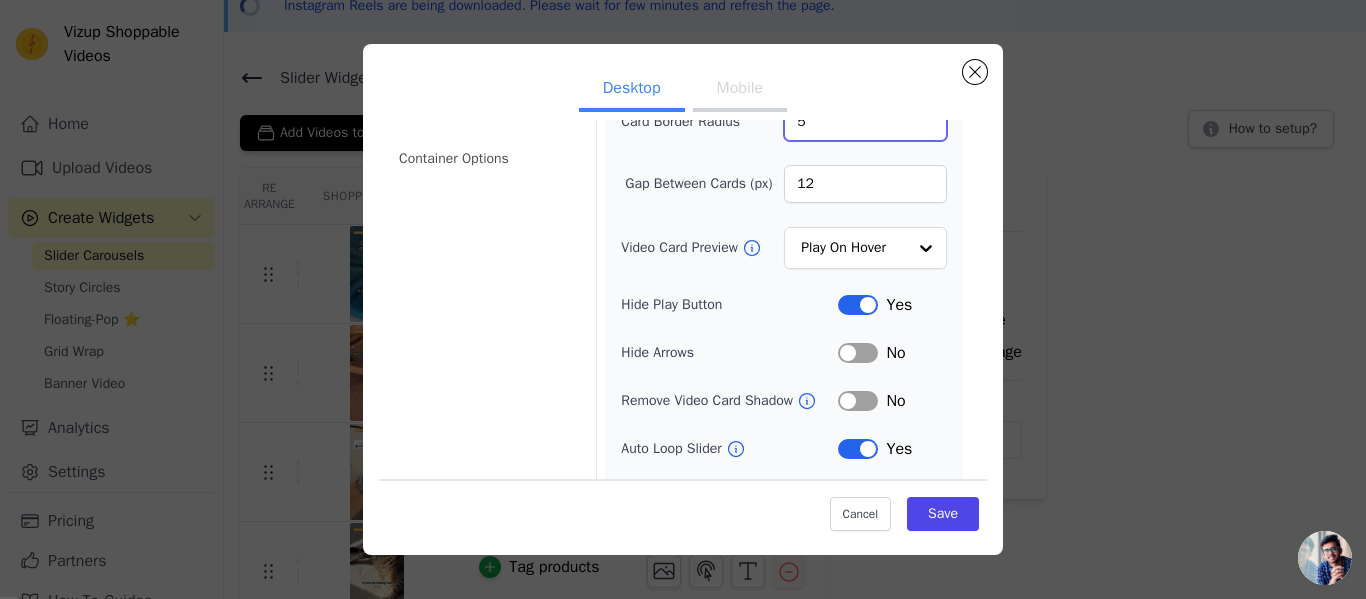 scroll, scrollTop: 264, scrollLeft: 0, axis: vertical 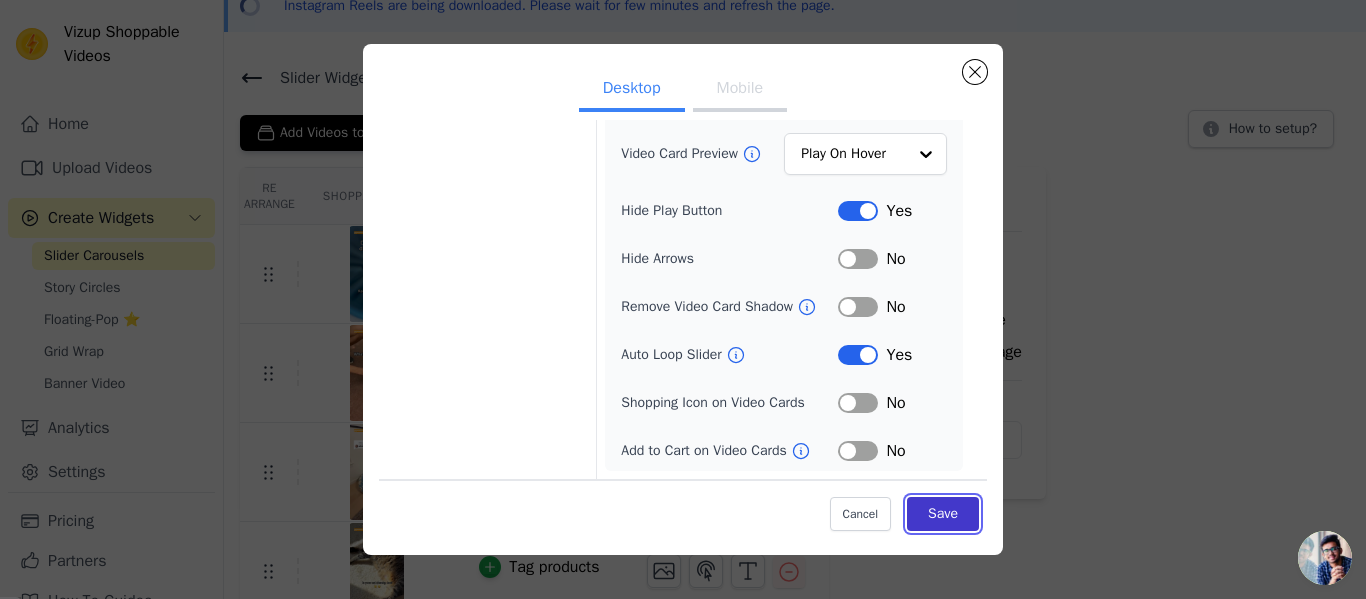 click on "Save" at bounding box center [943, 514] 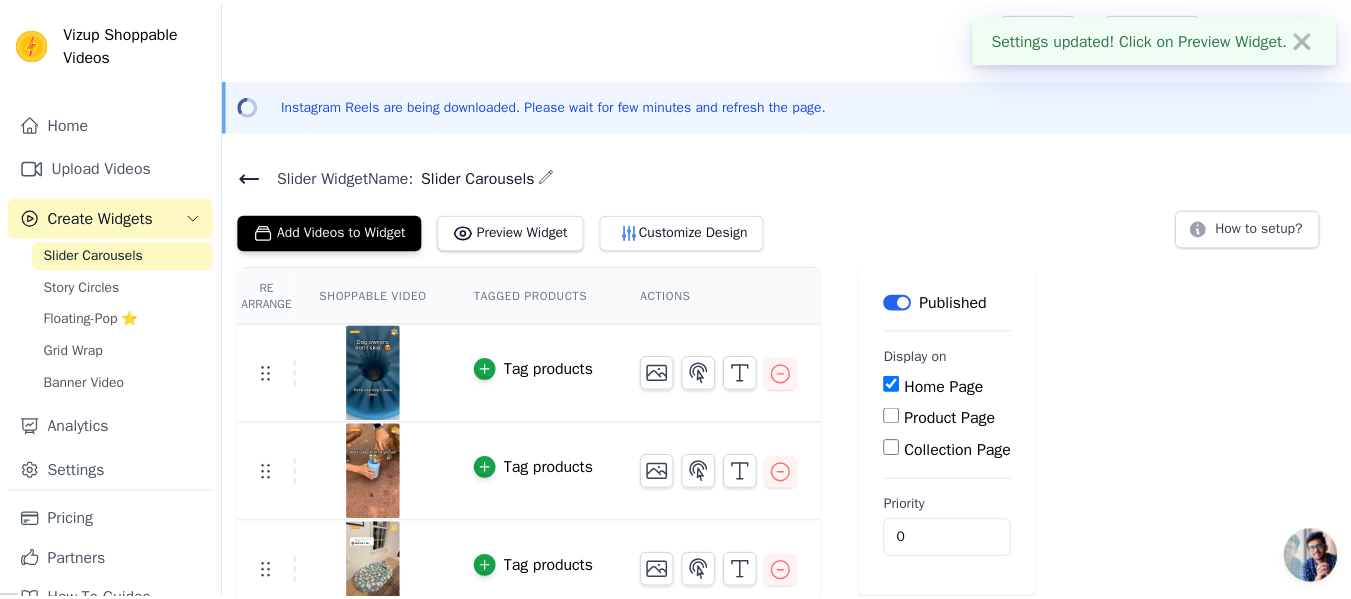 scroll, scrollTop: 100, scrollLeft: 0, axis: vertical 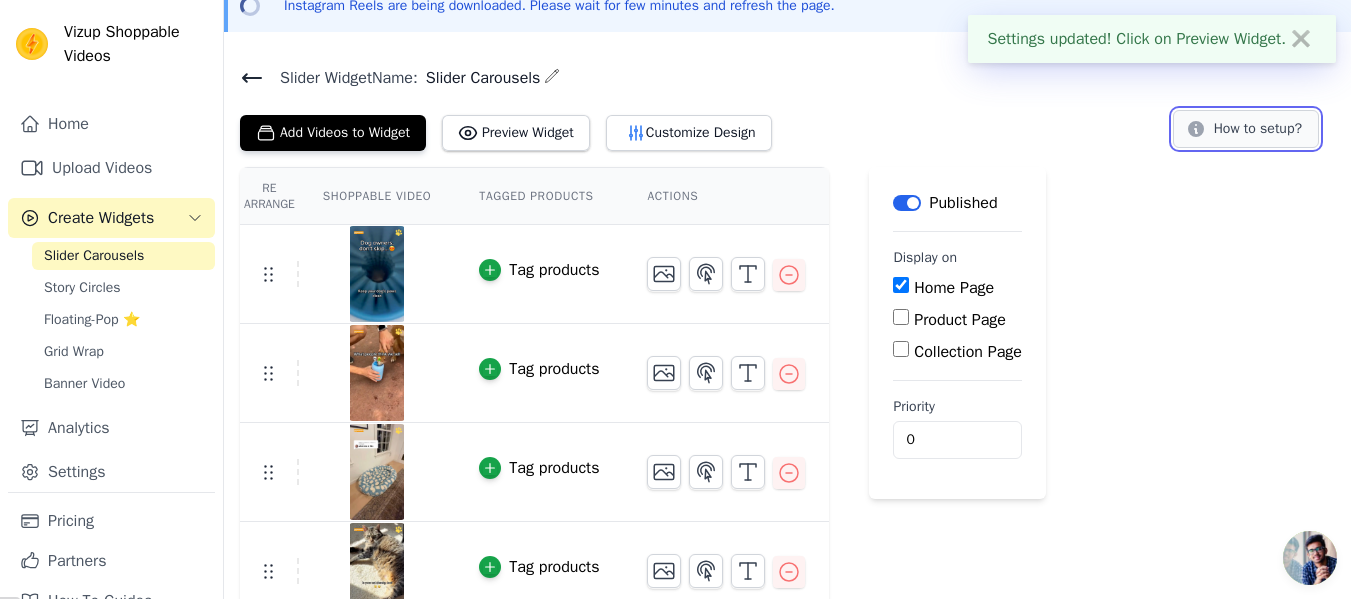 click on "How to setup?" at bounding box center [1246, 129] 